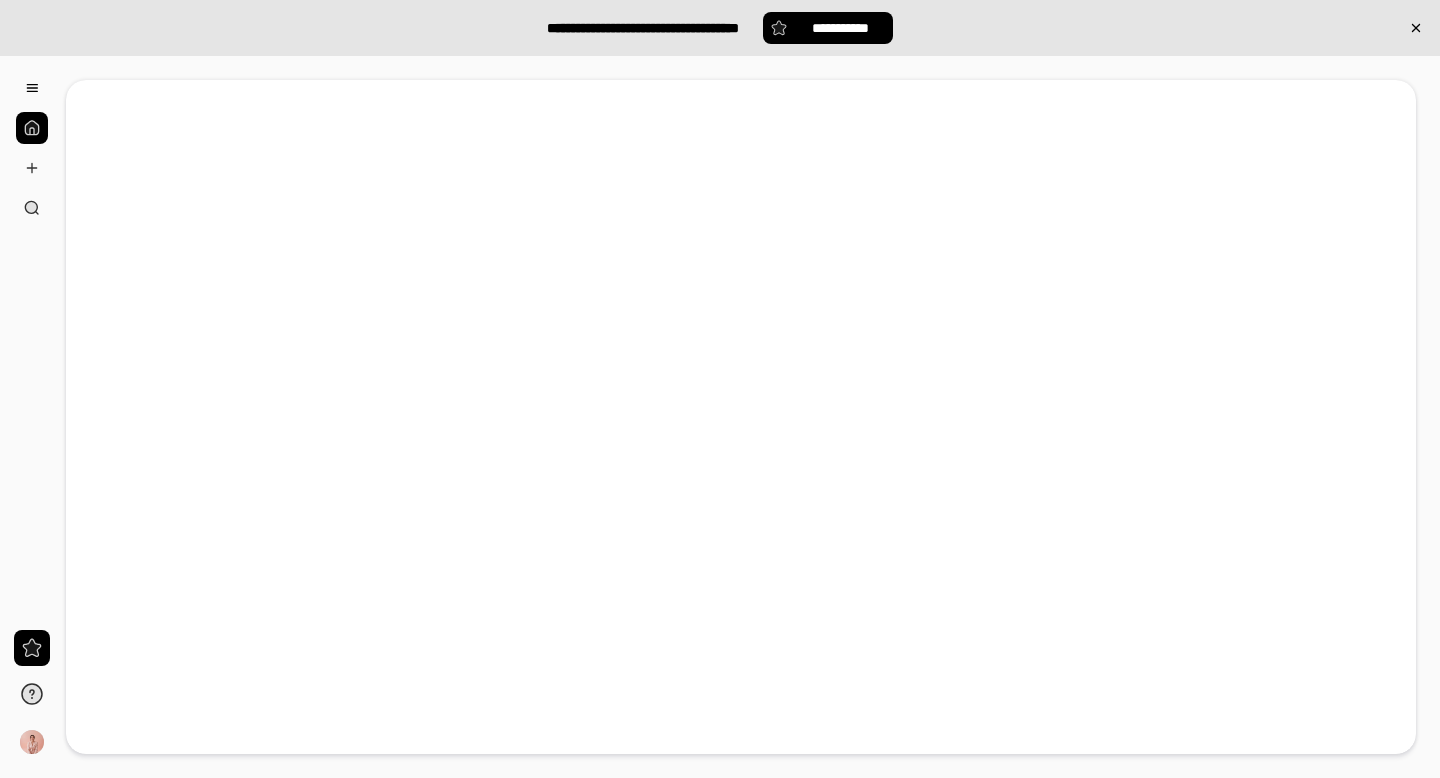 scroll, scrollTop: 0, scrollLeft: 0, axis: both 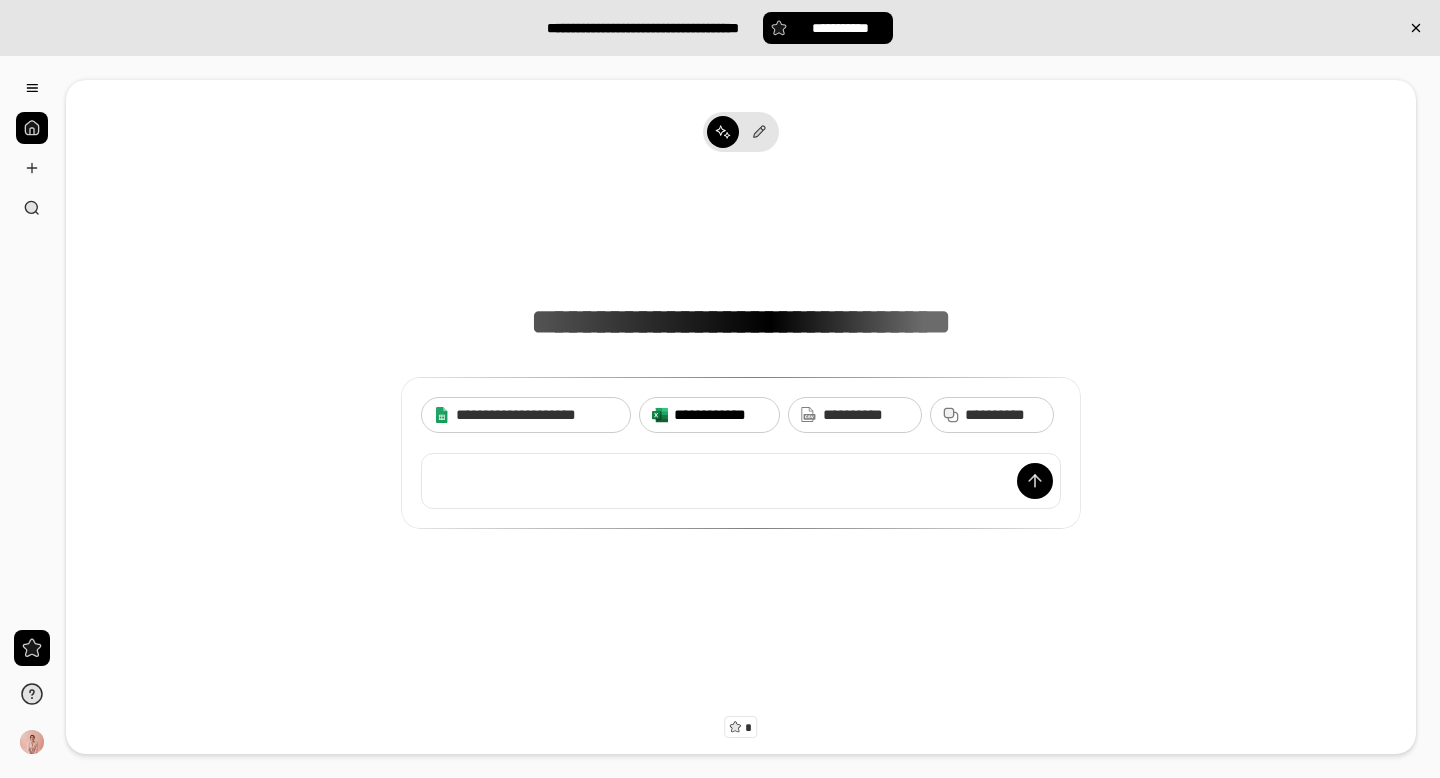 click on "**********" at bounding box center (709, 415) 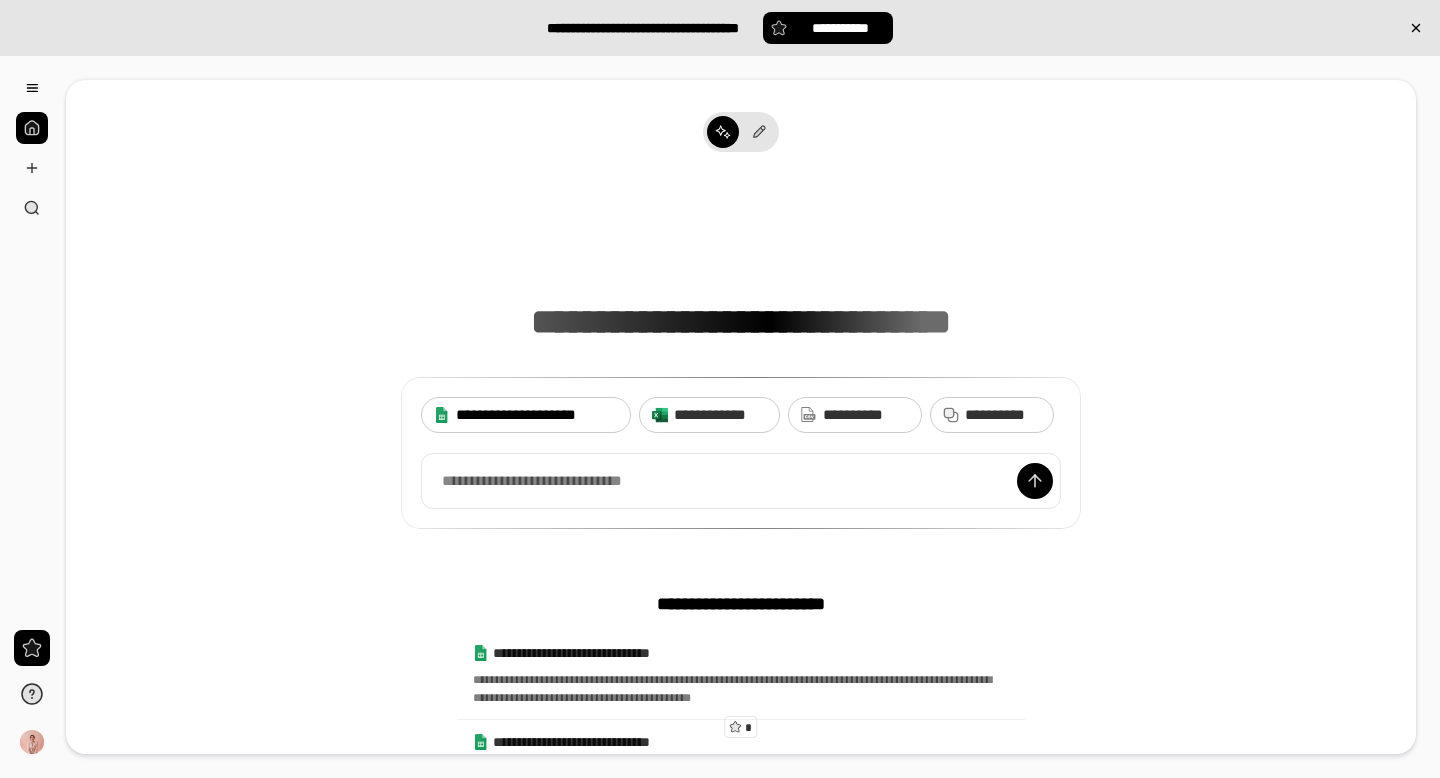 click on "**********" at bounding box center [526, 415] 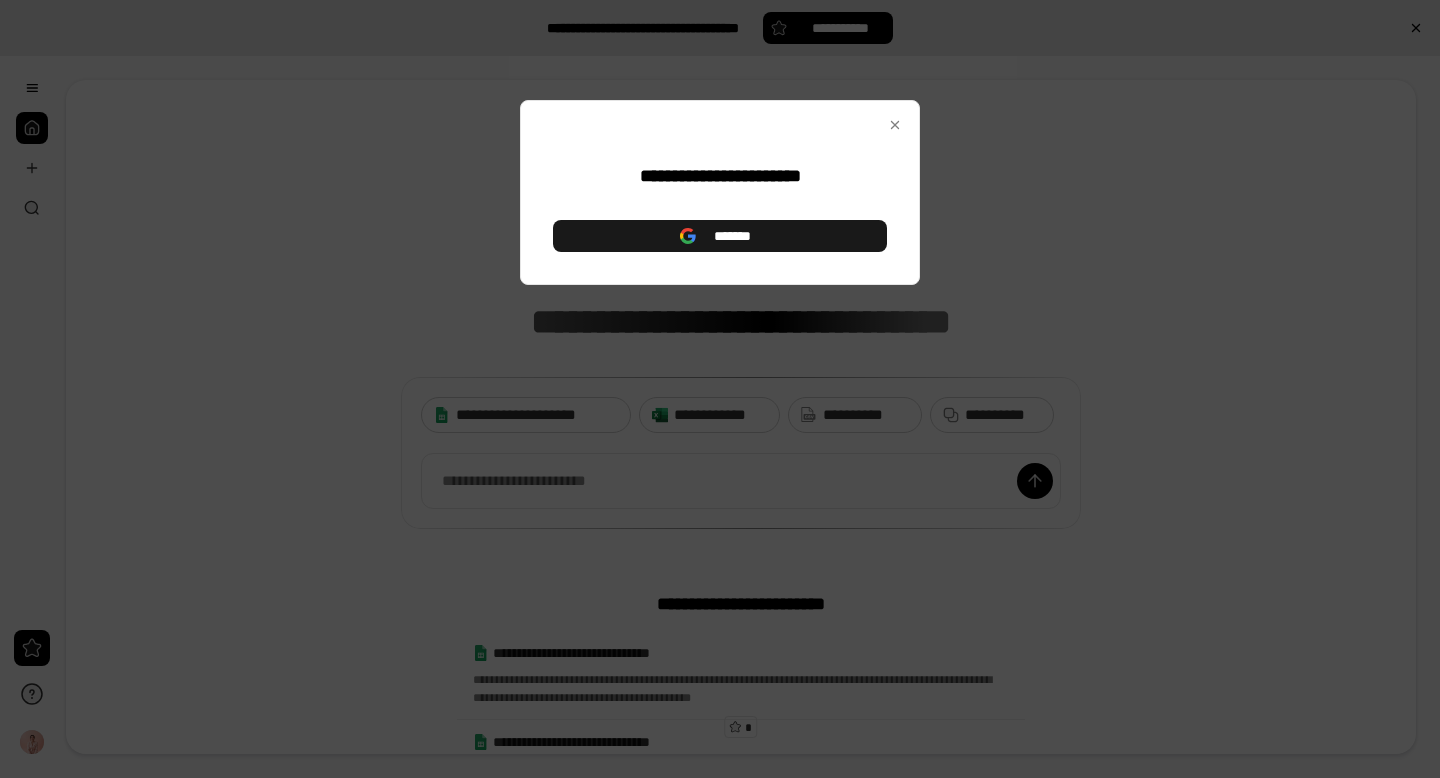 click on "*******" at bounding box center [732, 236] 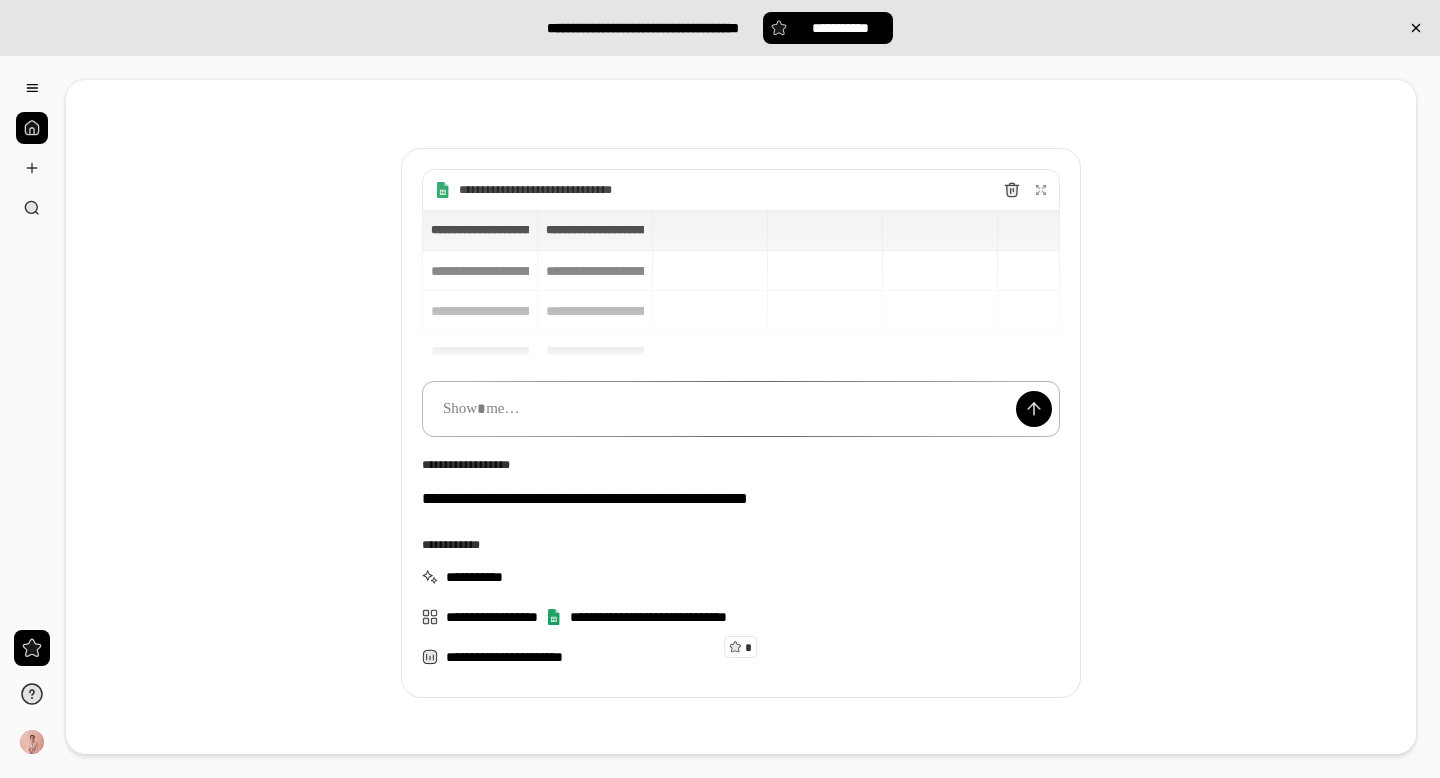 scroll, scrollTop: 143, scrollLeft: 0, axis: vertical 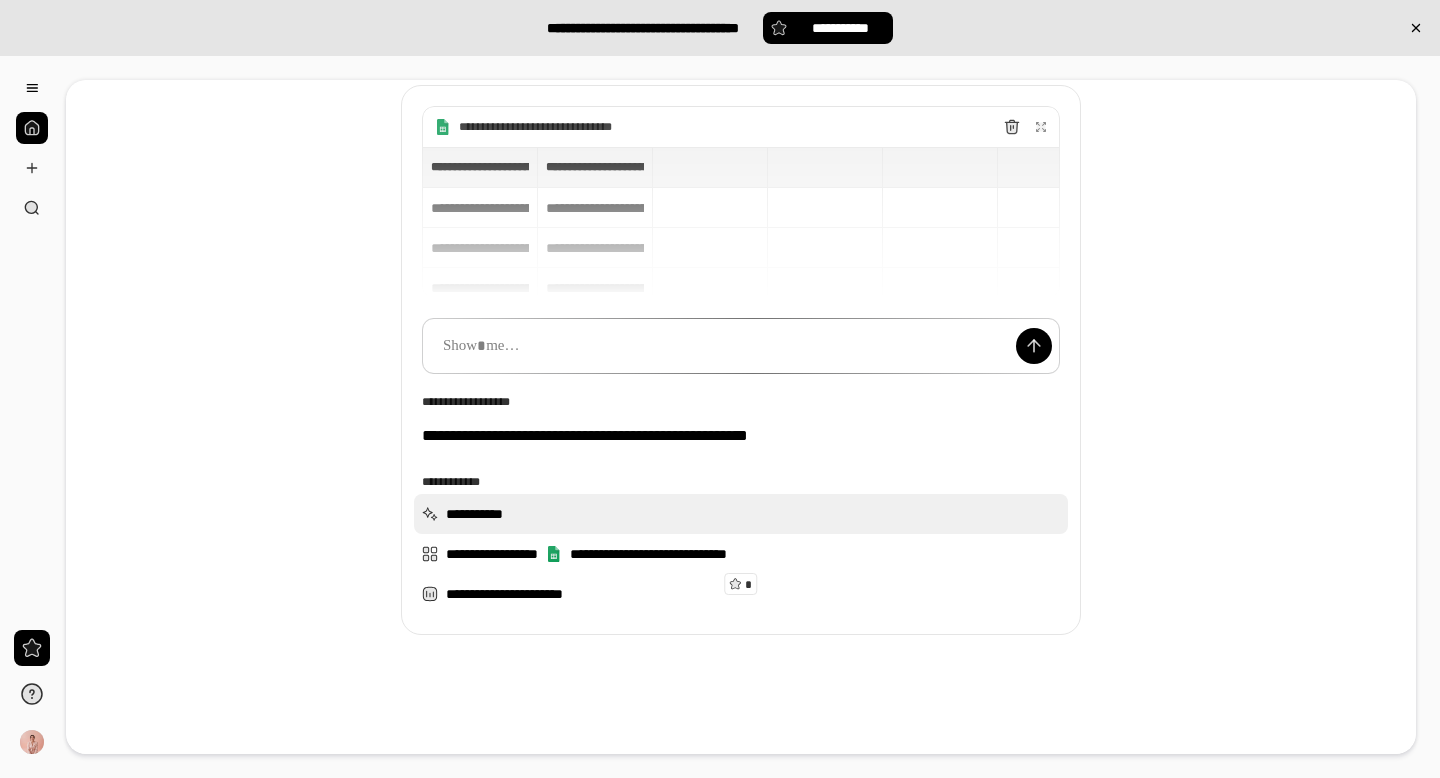 click on "**********" at bounding box center (741, 514) 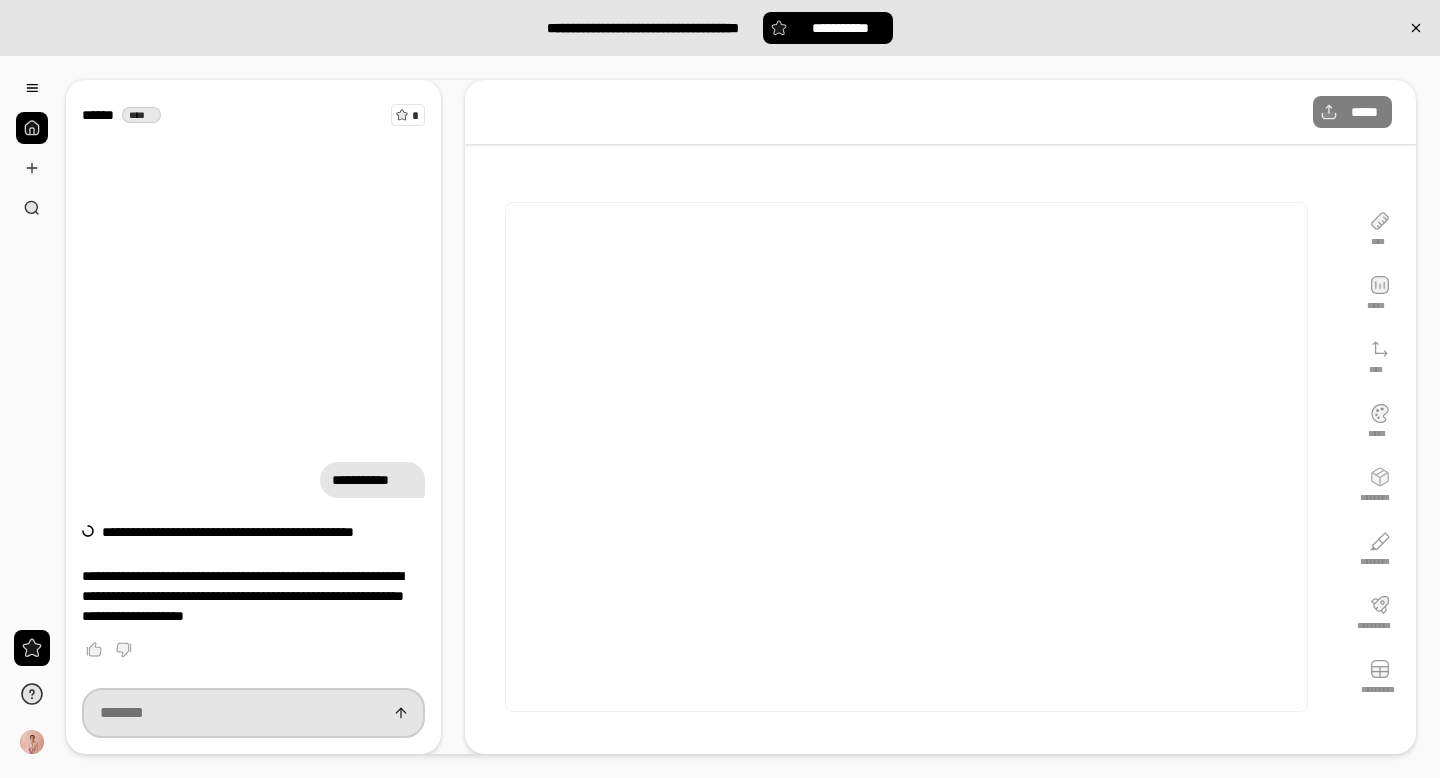 click at bounding box center [253, 713] 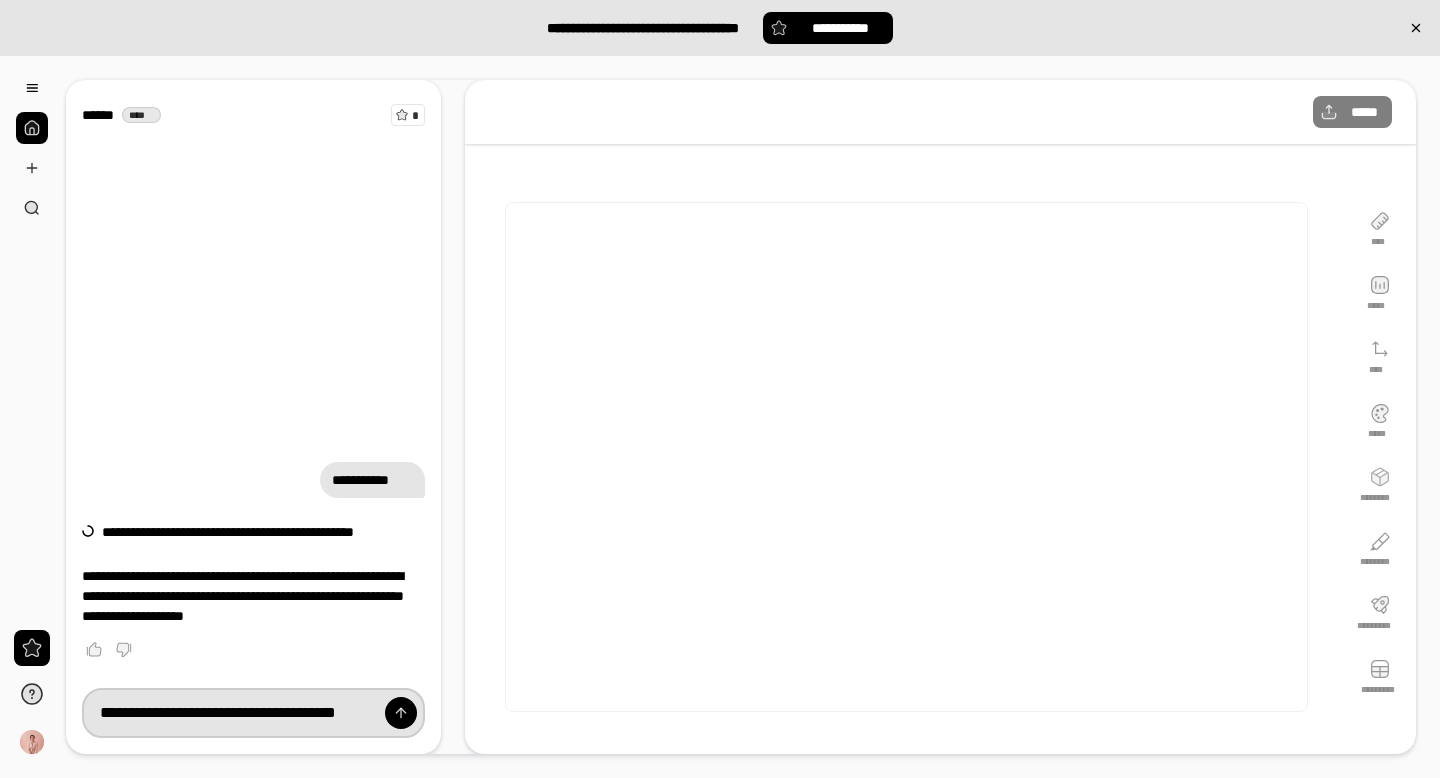 scroll, scrollTop: 0, scrollLeft: 35, axis: horizontal 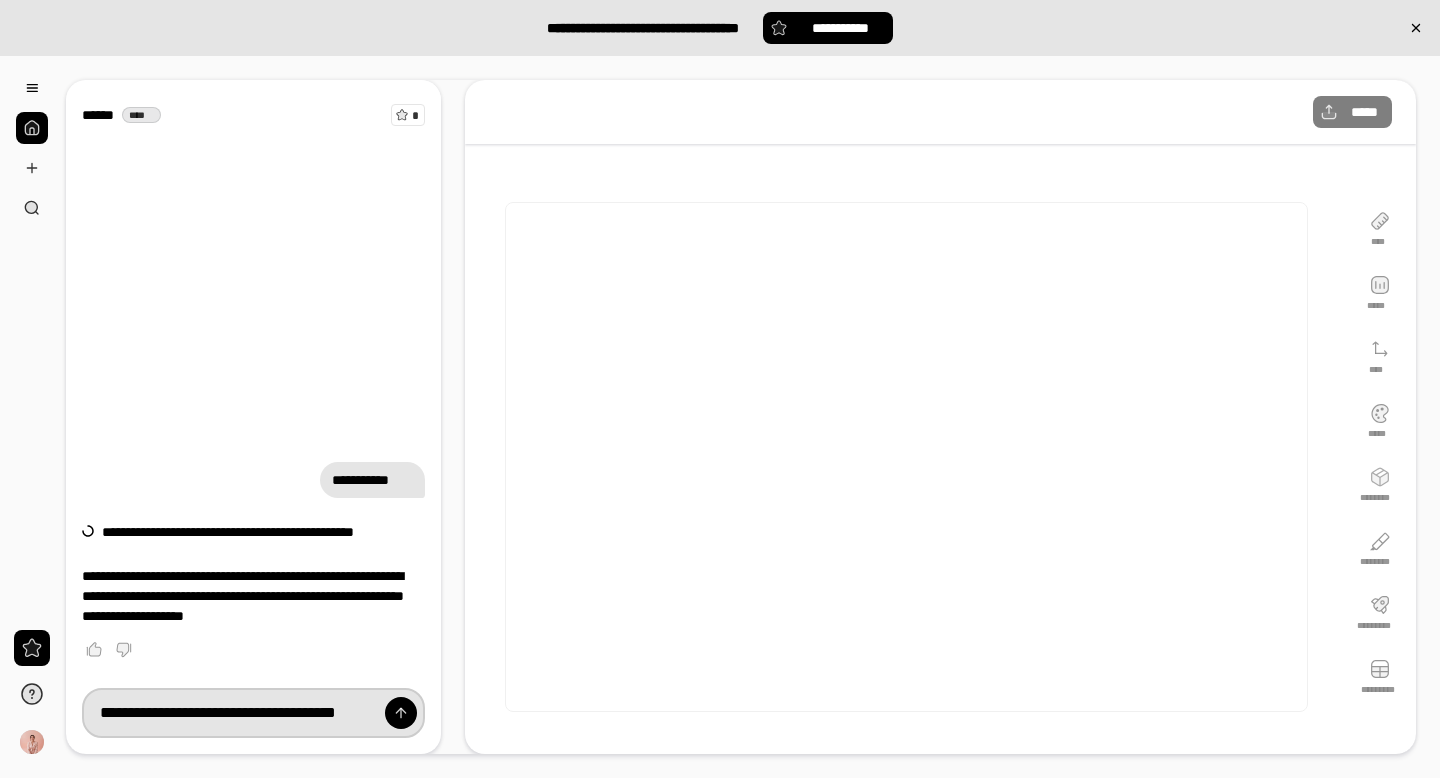 type on "**********" 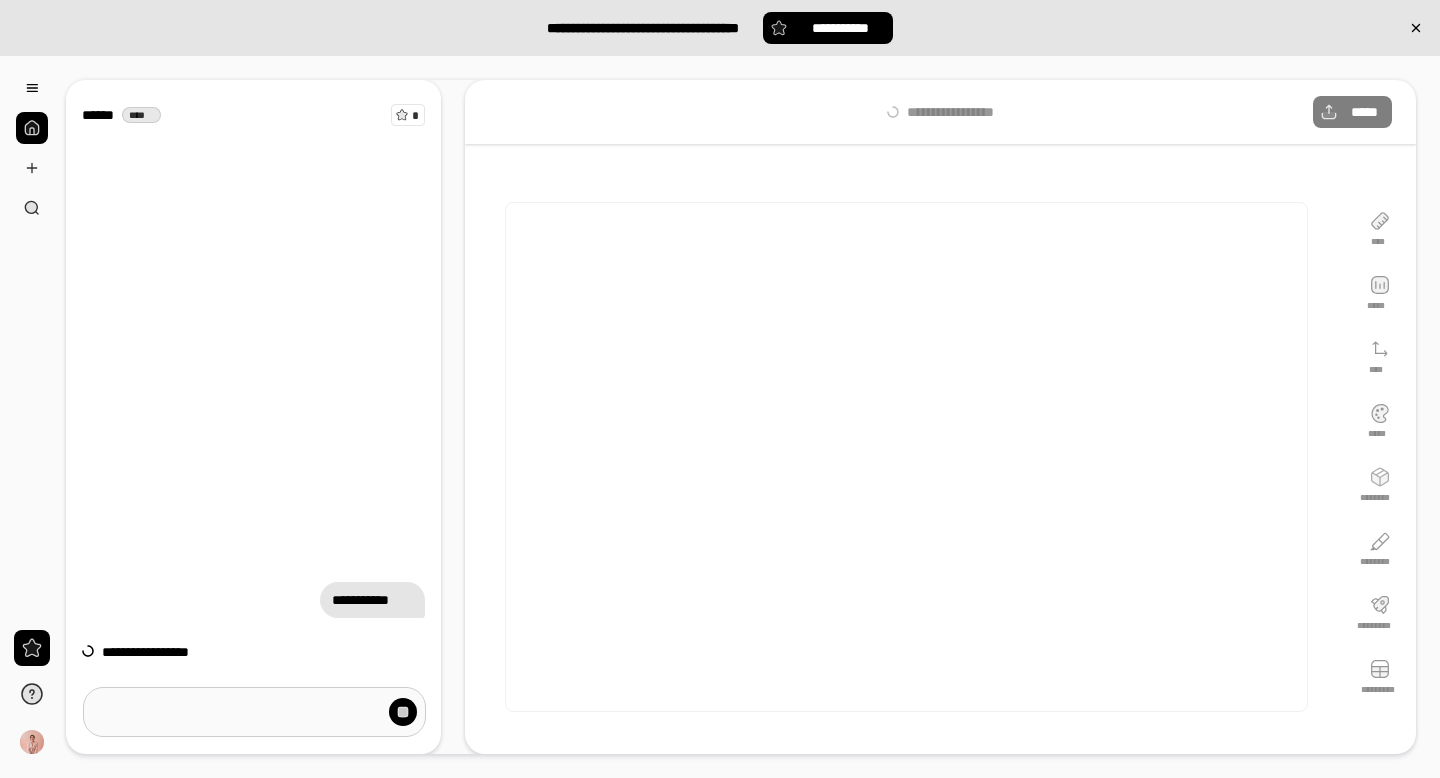 scroll, scrollTop: 0, scrollLeft: 0, axis: both 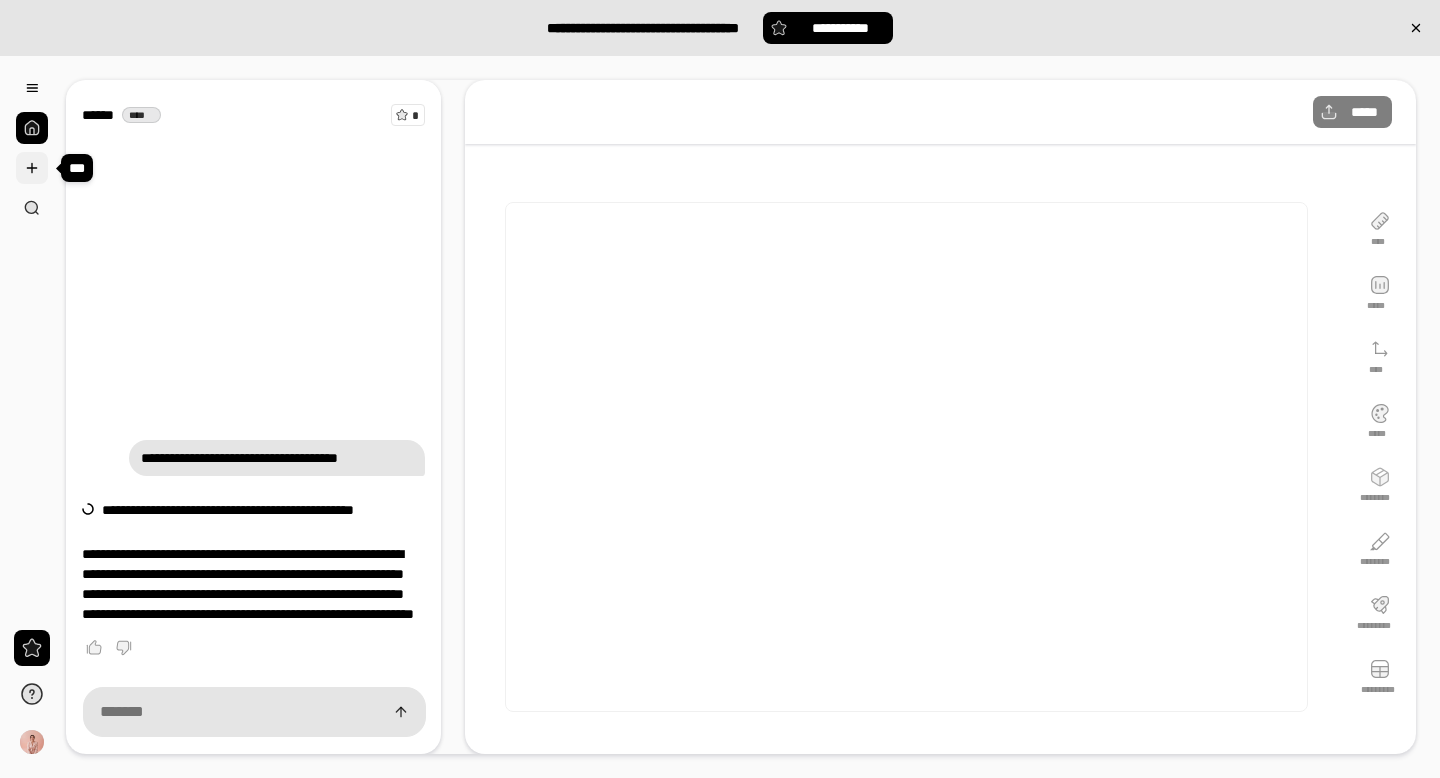 click at bounding box center (32, 168) 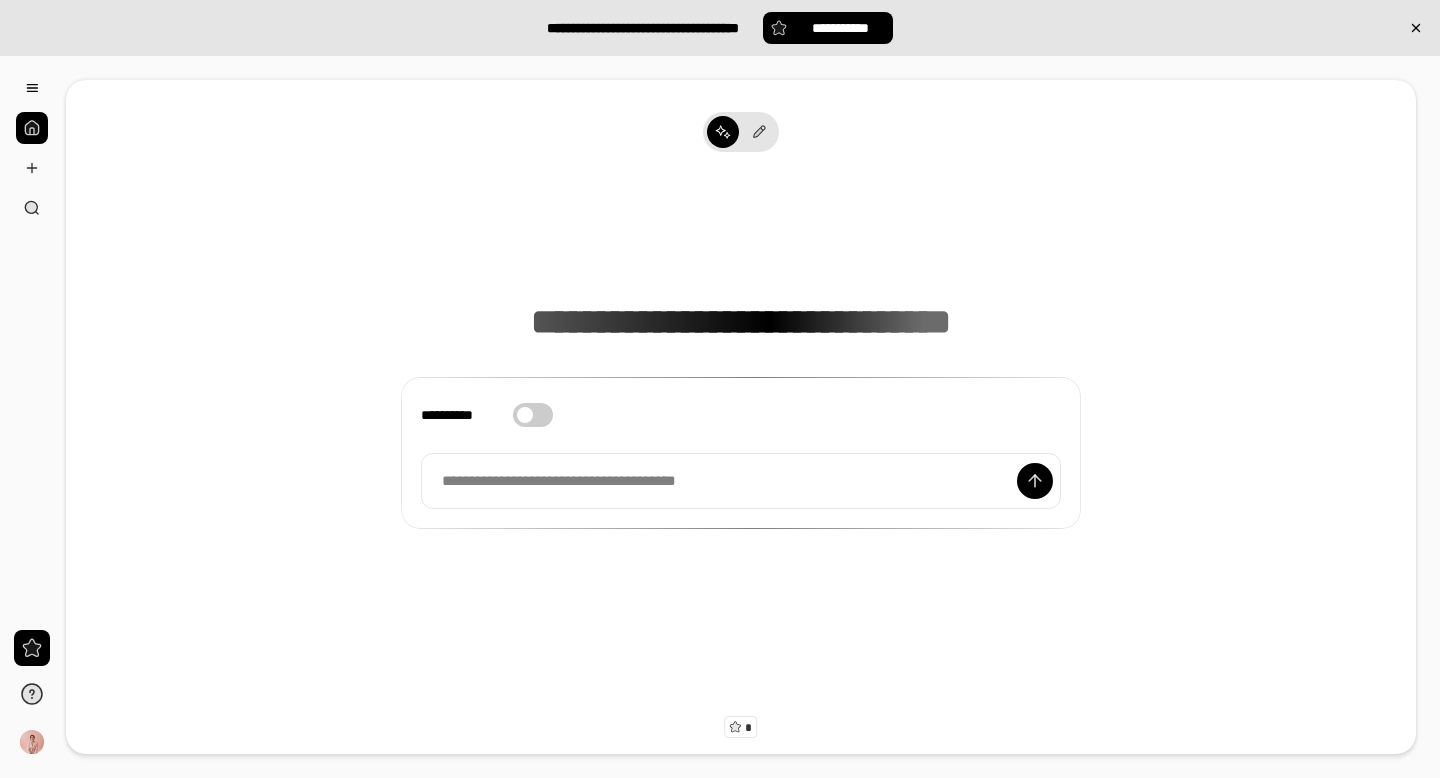 click on "**********" at bounding box center [741, 481] 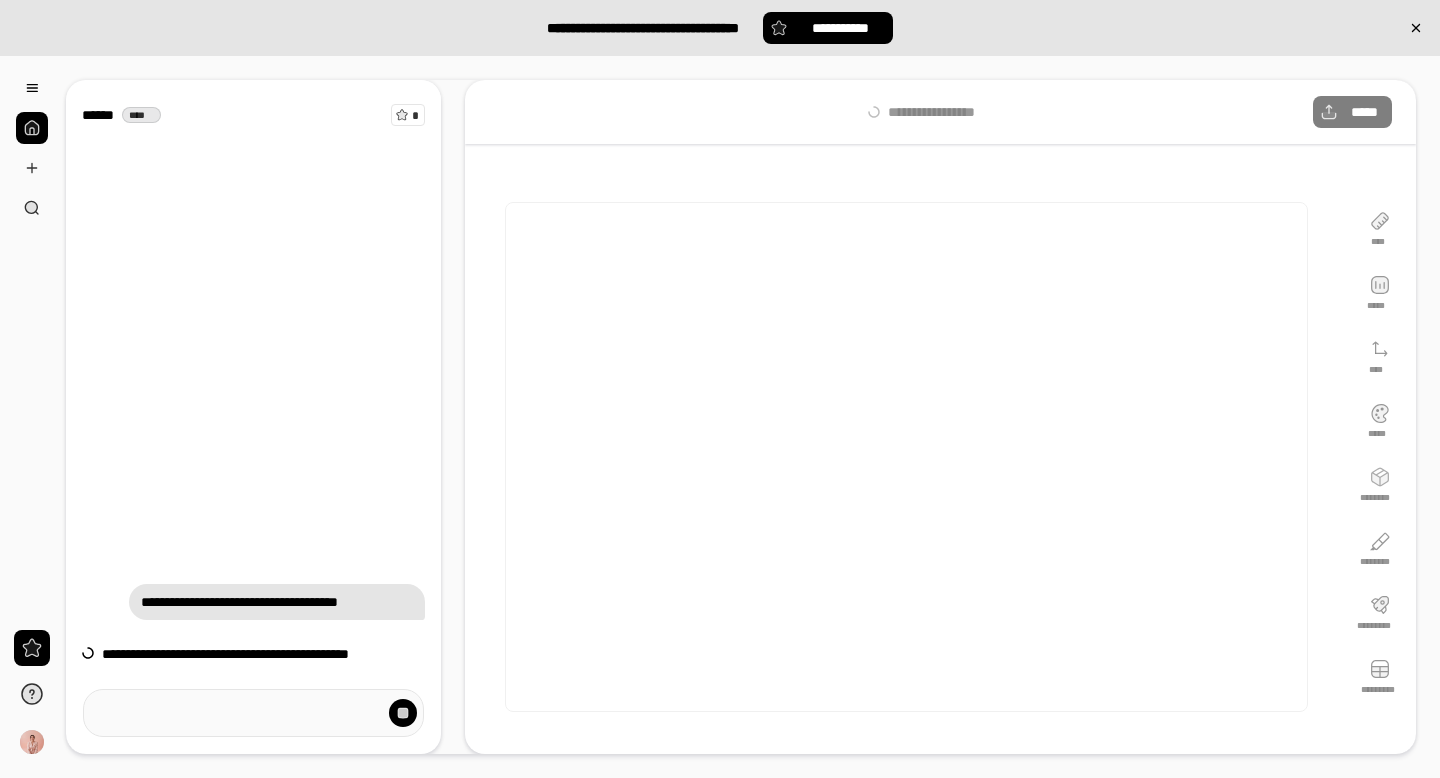 click at bounding box center [906, 457] 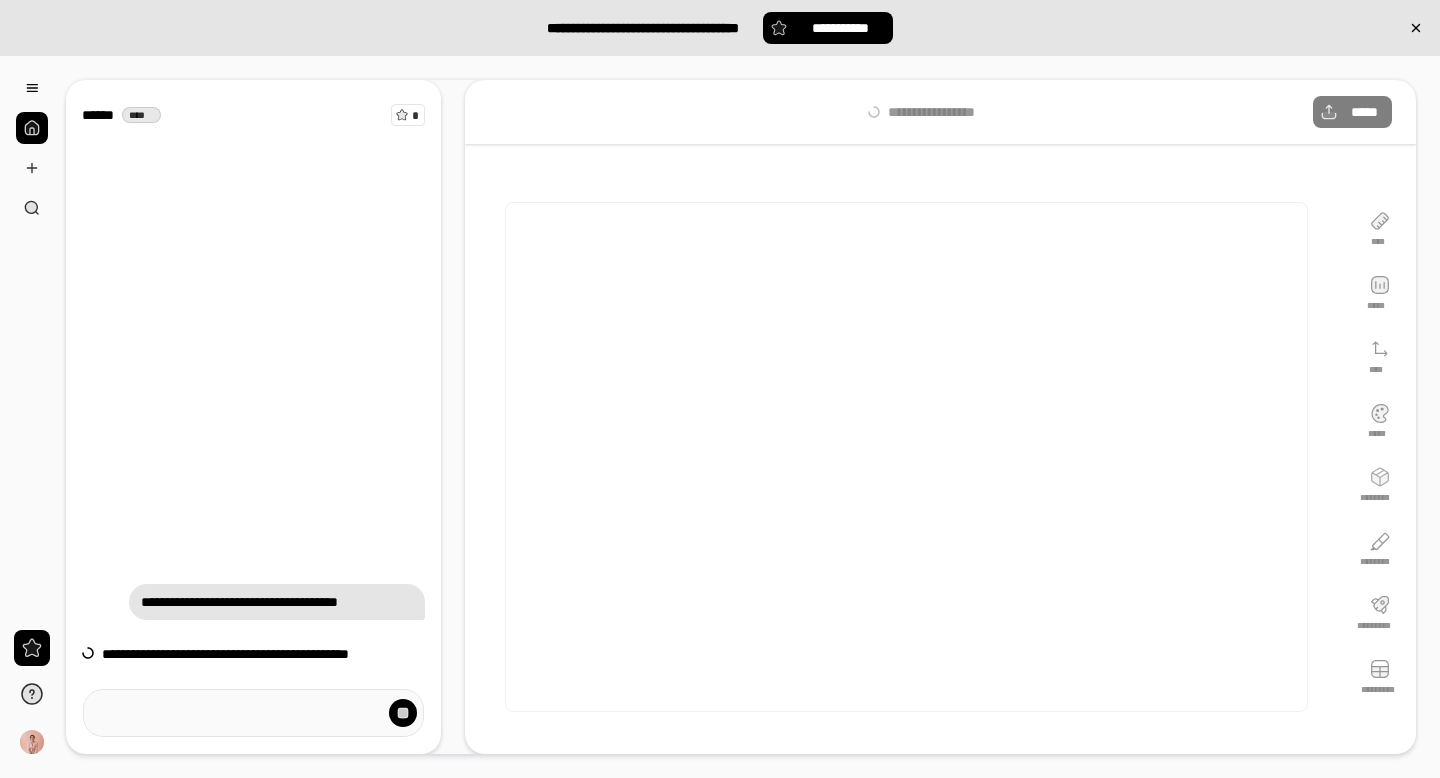 click on "**** ***** **** ***** ******** ******** ********* *********" at bounding box center (1380, 457) 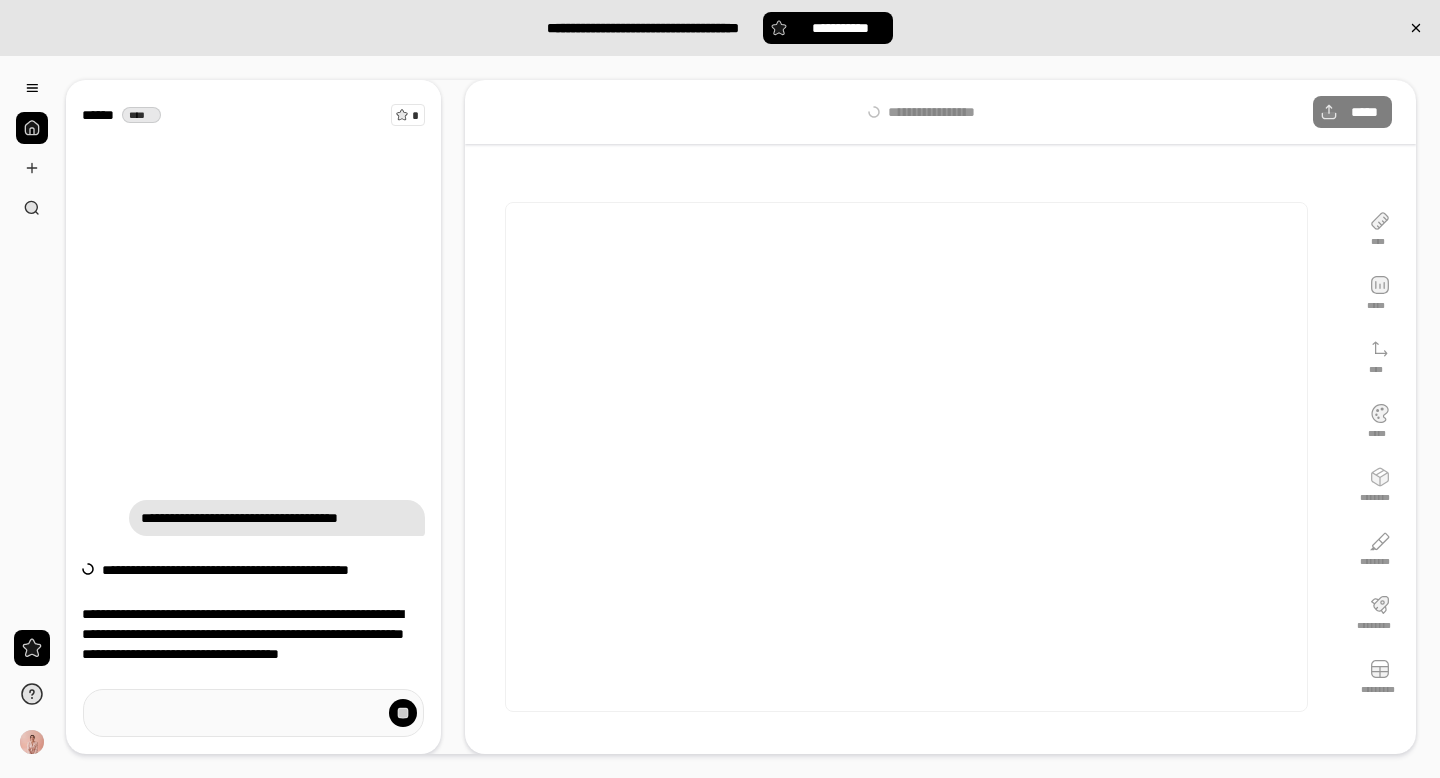 click on "**** ***** **** ***** ******** ******** ********* *********" at bounding box center (1380, 457) 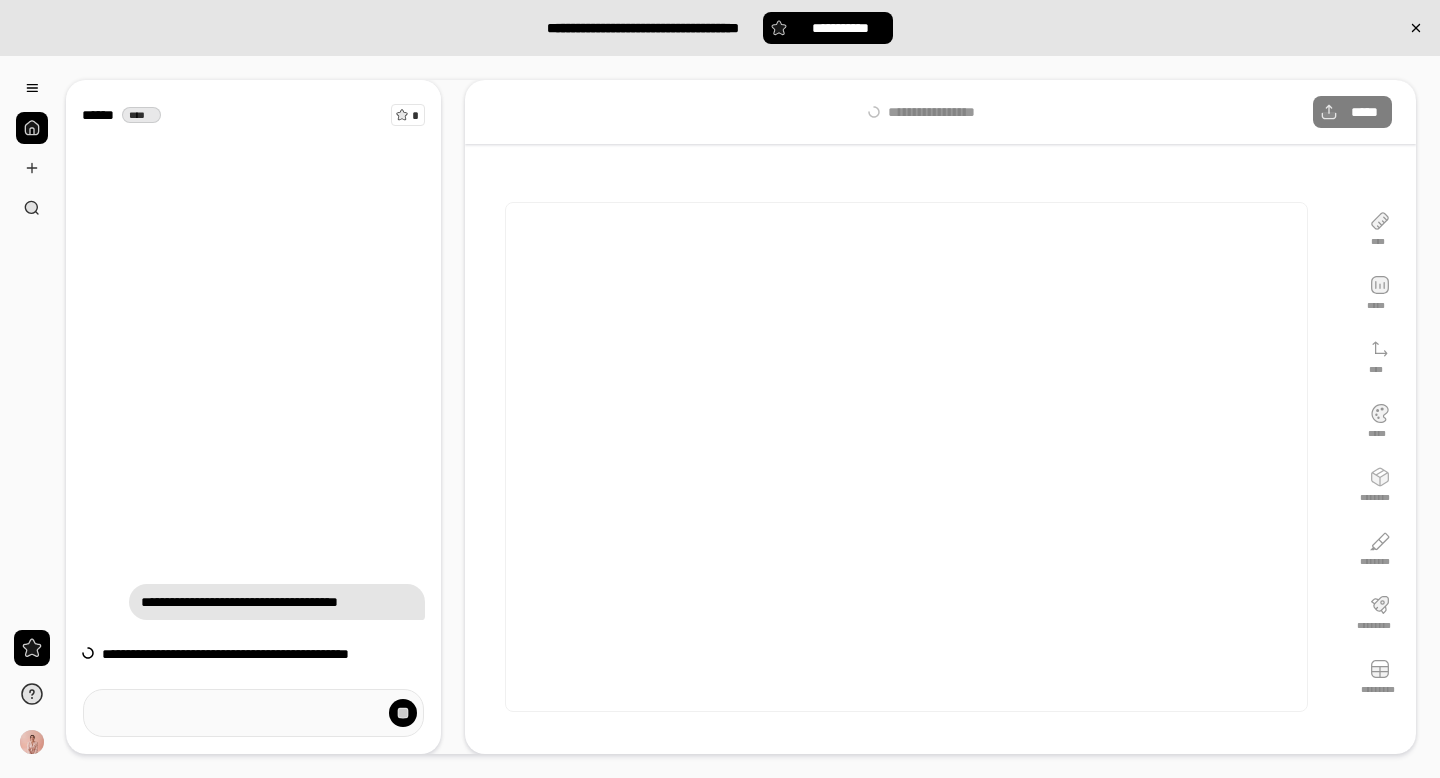 drag, startPoint x: 1384, startPoint y: 678, endPoint x: 1155, endPoint y: 615, distance: 237.50789 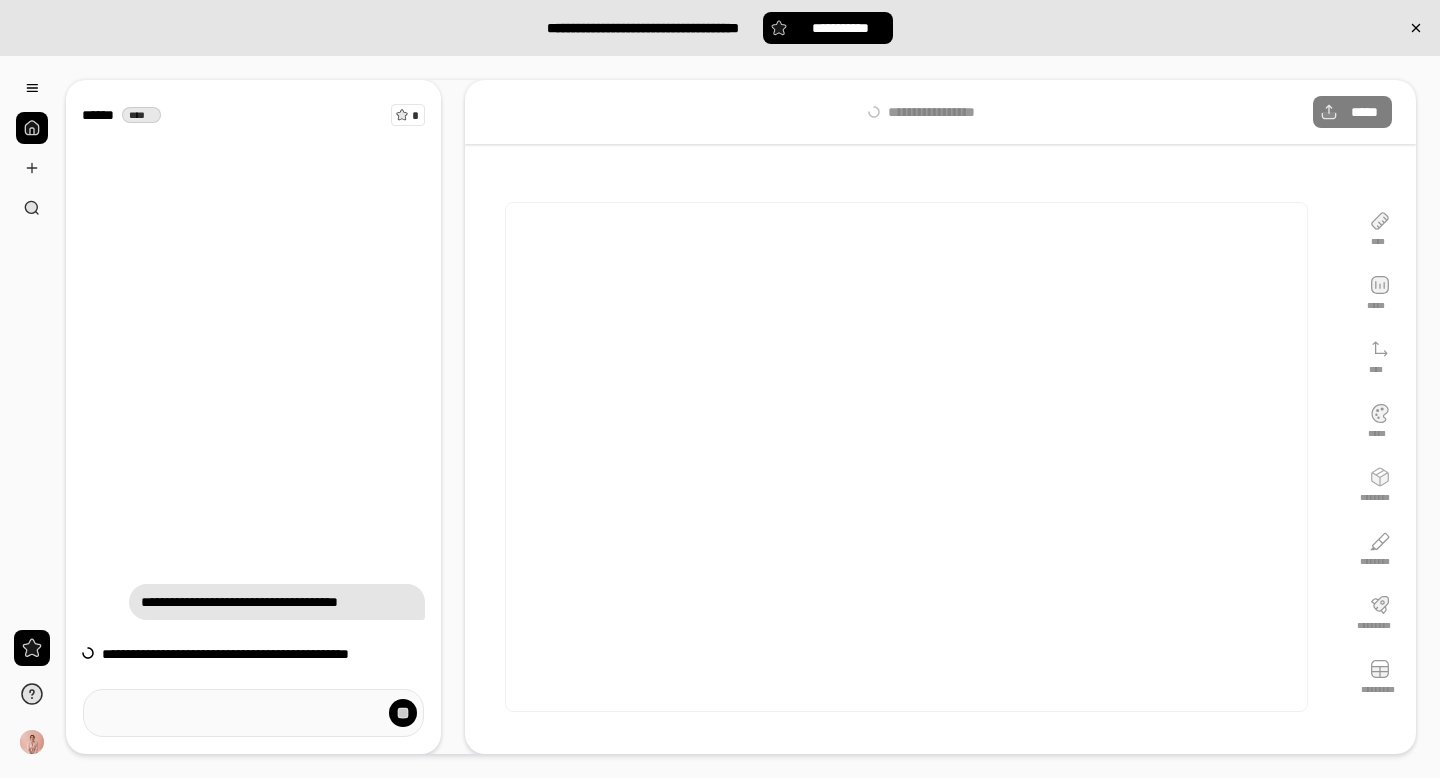 click on "**** ***** **** ***** ******** ******** ********* *********" at bounding box center (1380, 457) 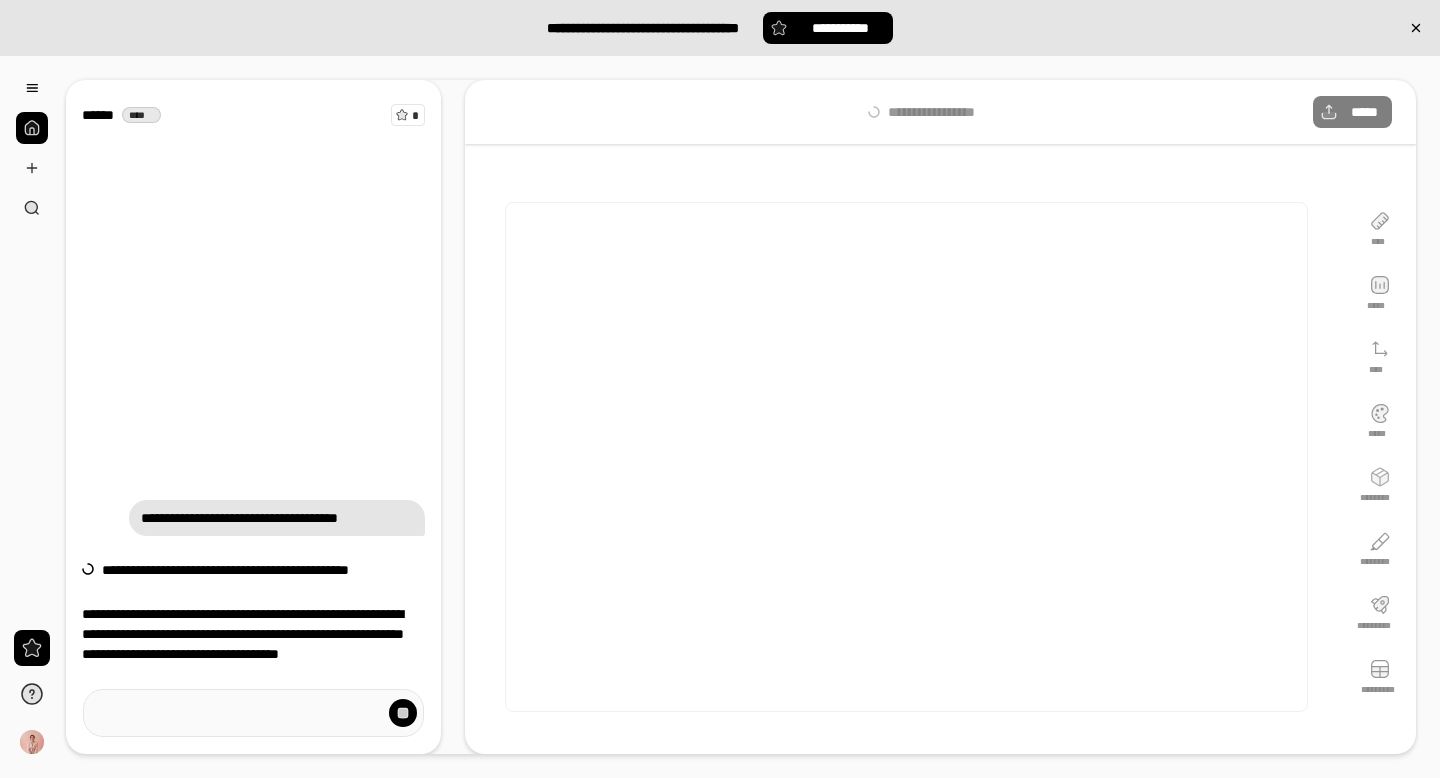 click at bounding box center [32, 128] 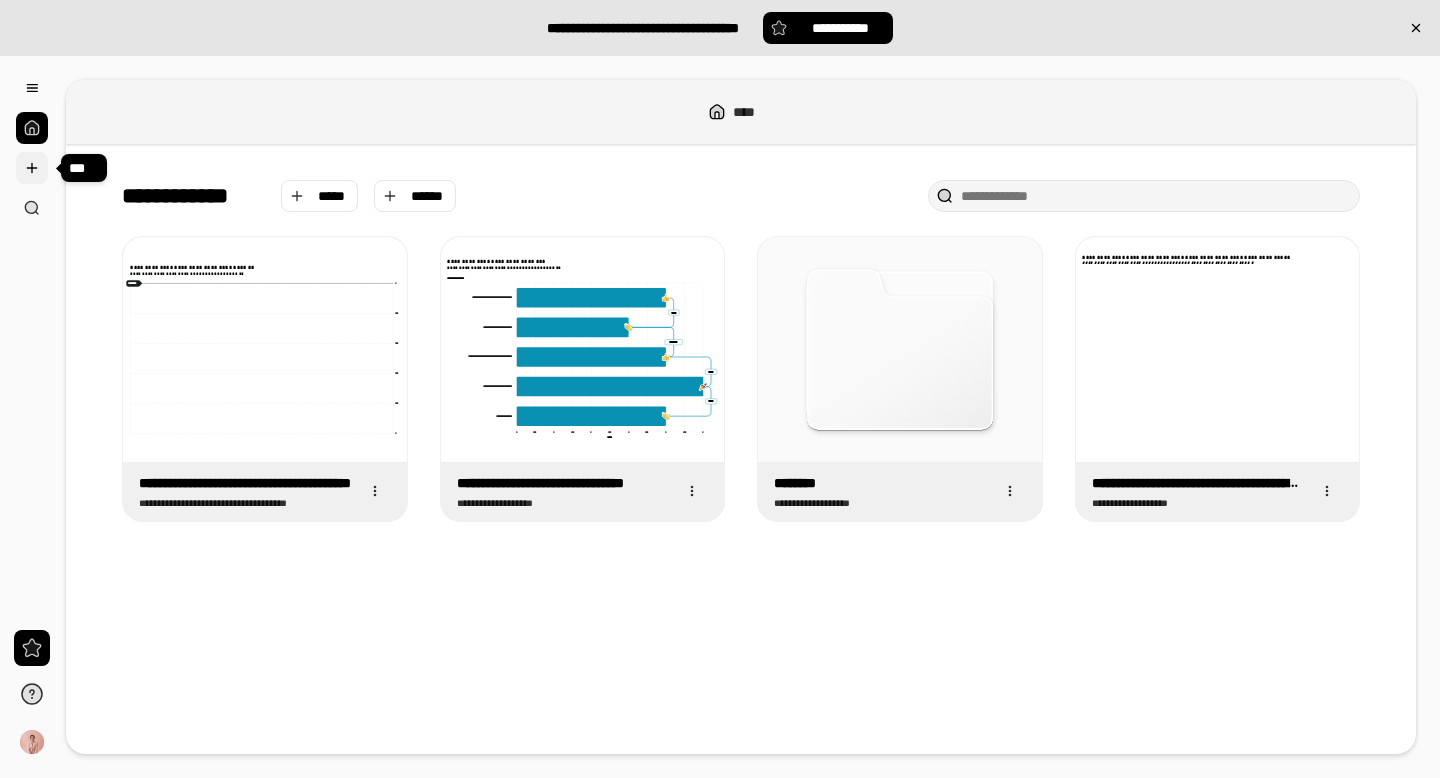 click at bounding box center [32, 168] 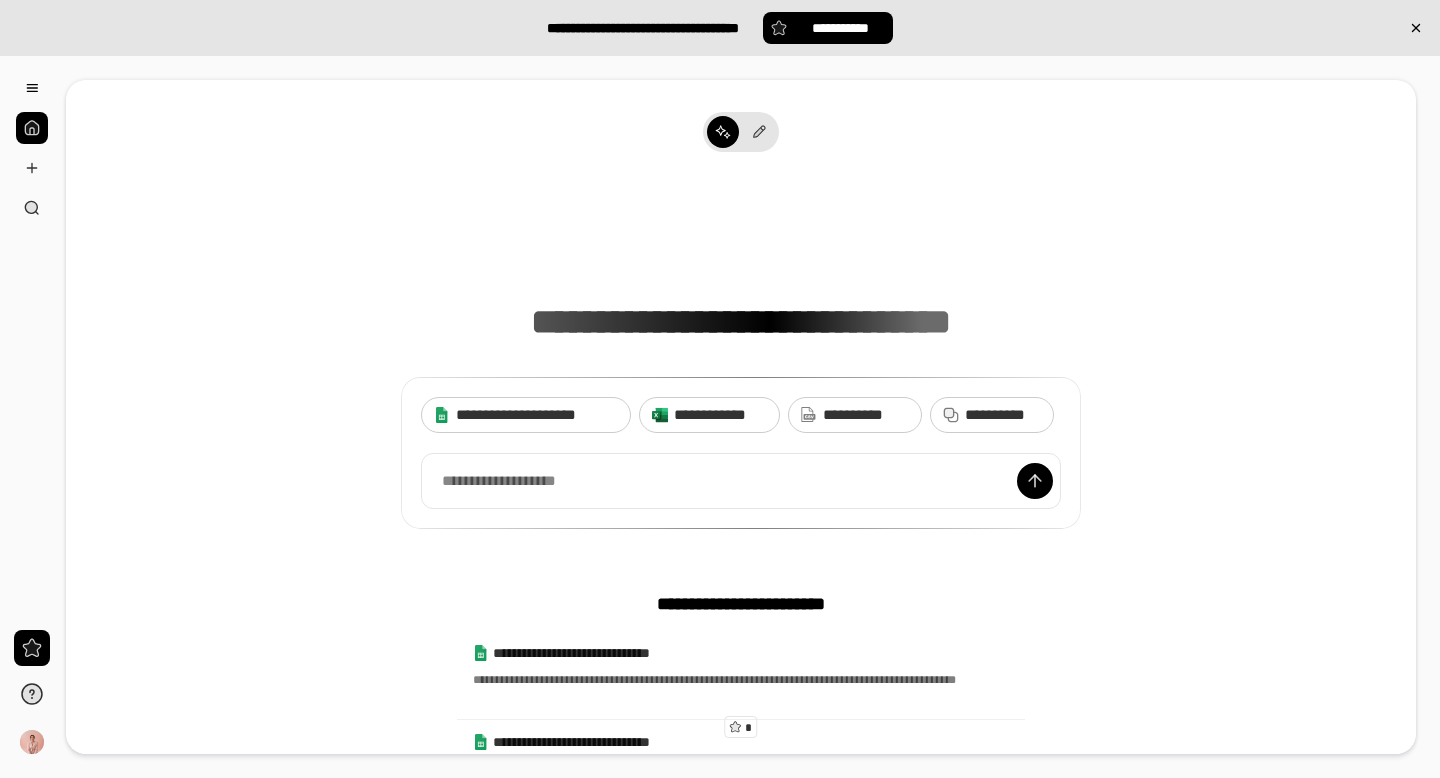 click on "**********" at bounding box center (741, 356) 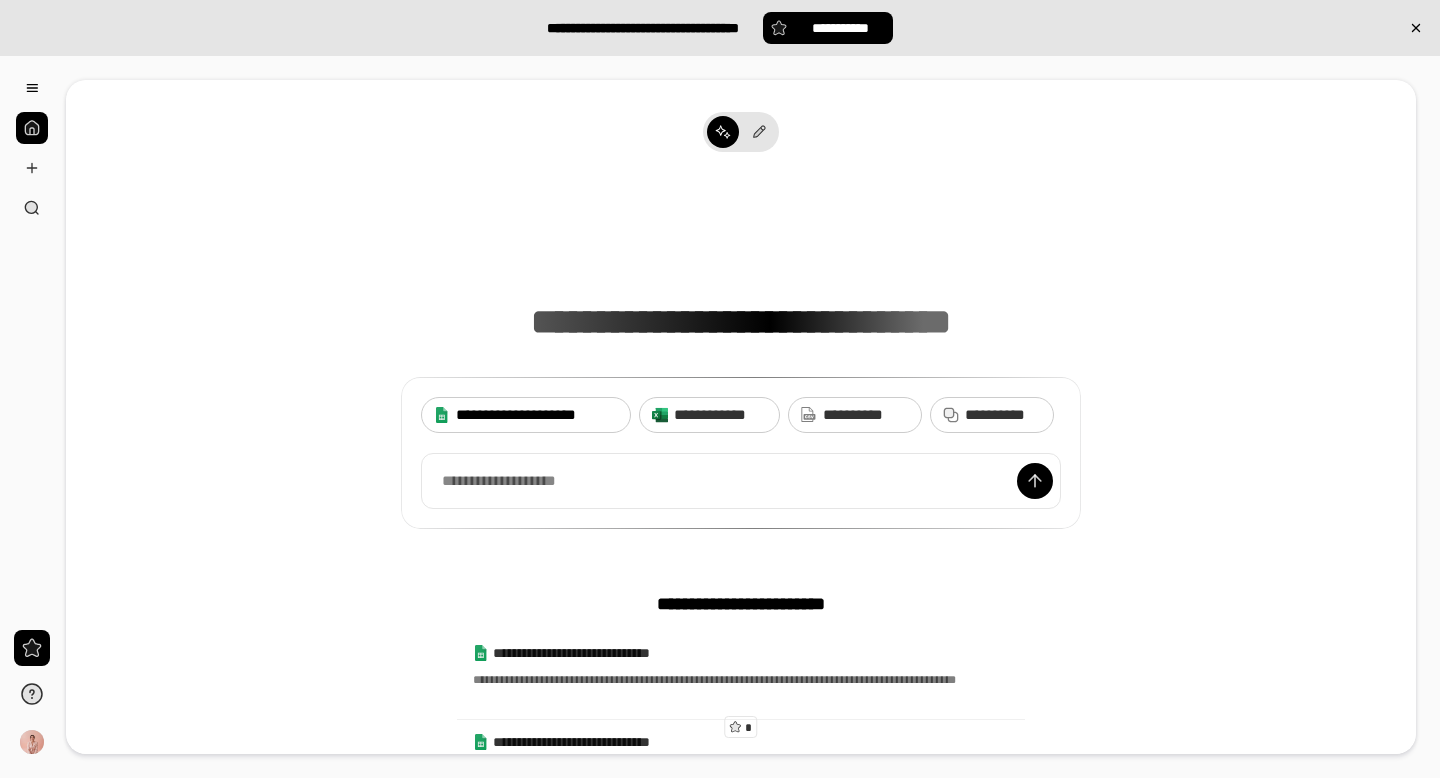 click on "**********" at bounding box center [537, 415] 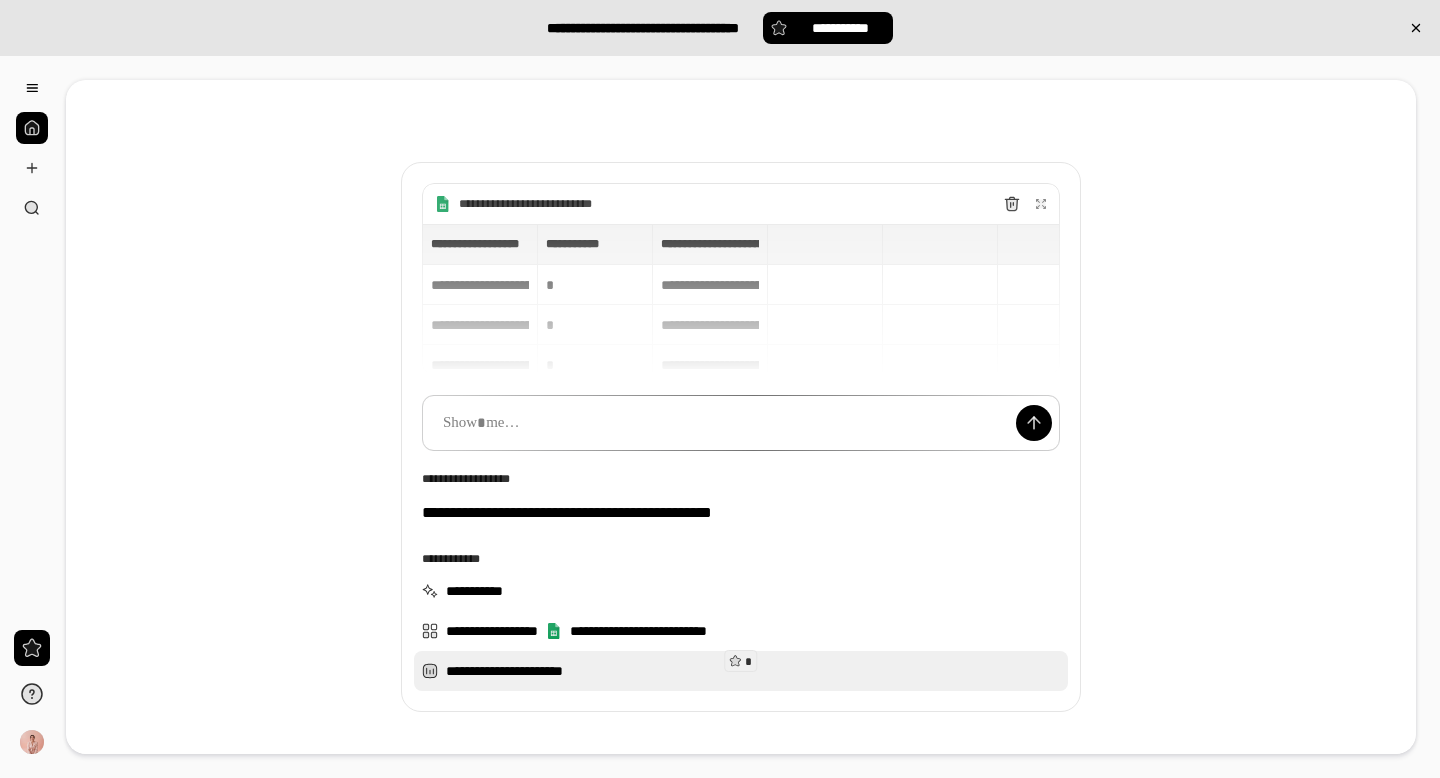 scroll, scrollTop: 143, scrollLeft: 0, axis: vertical 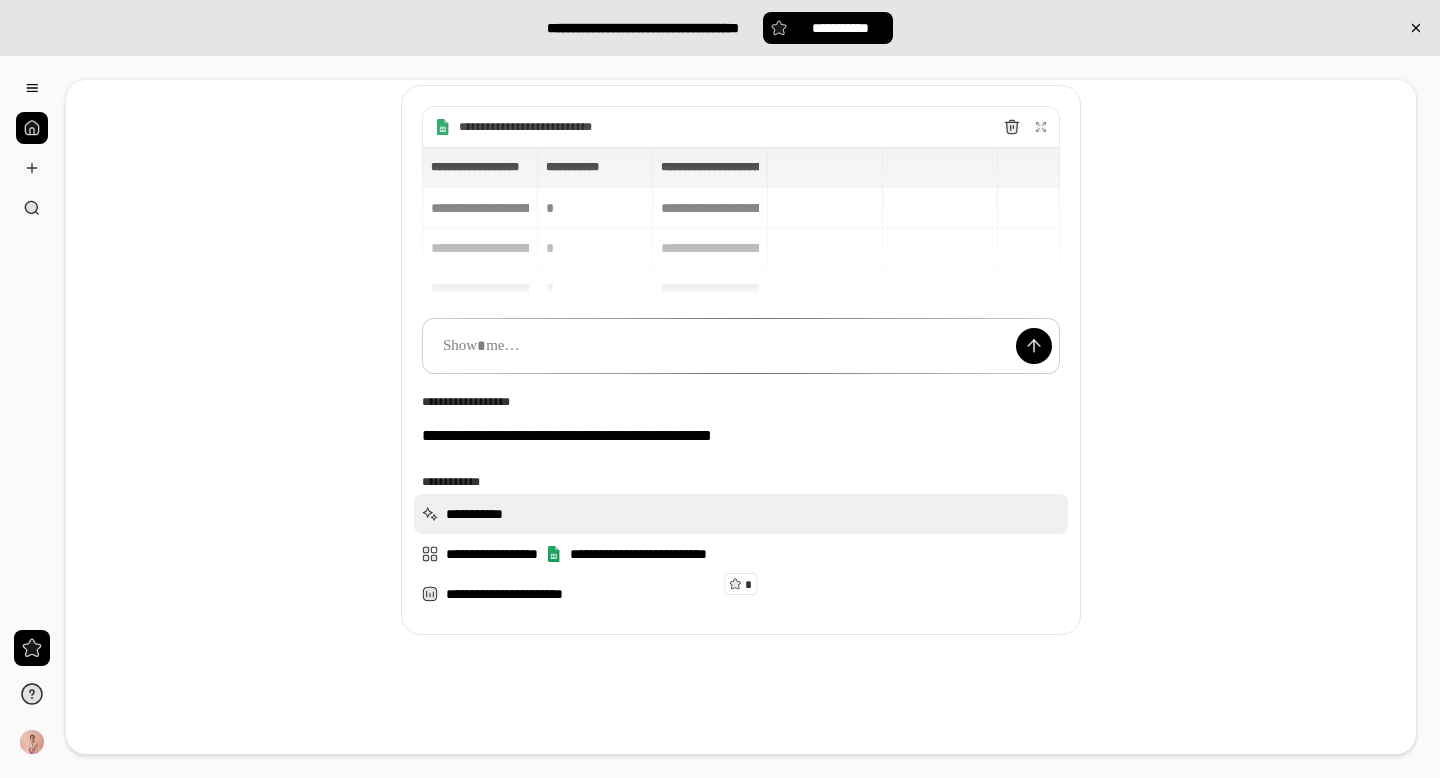 click on "**********" at bounding box center (741, 514) 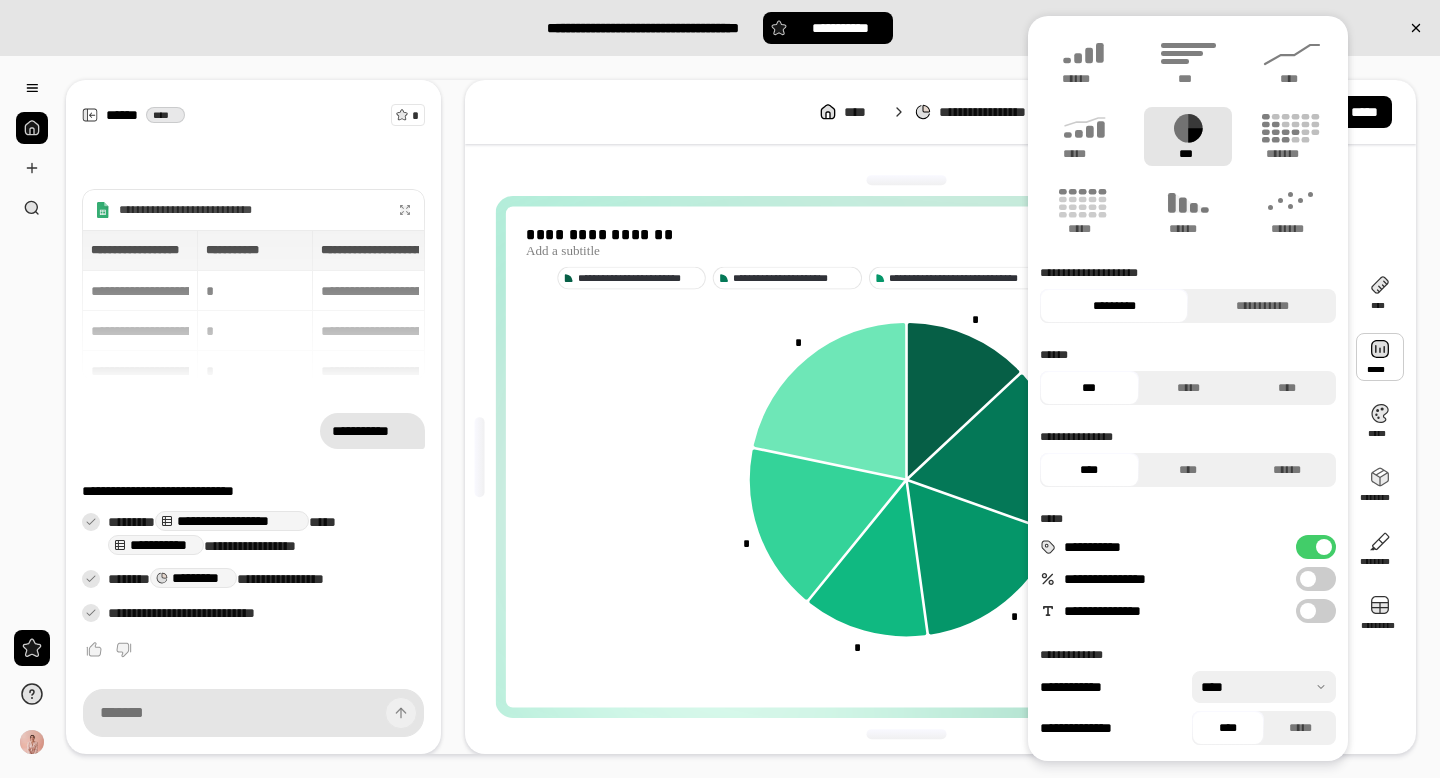 click at bounding box center (1380, 357) 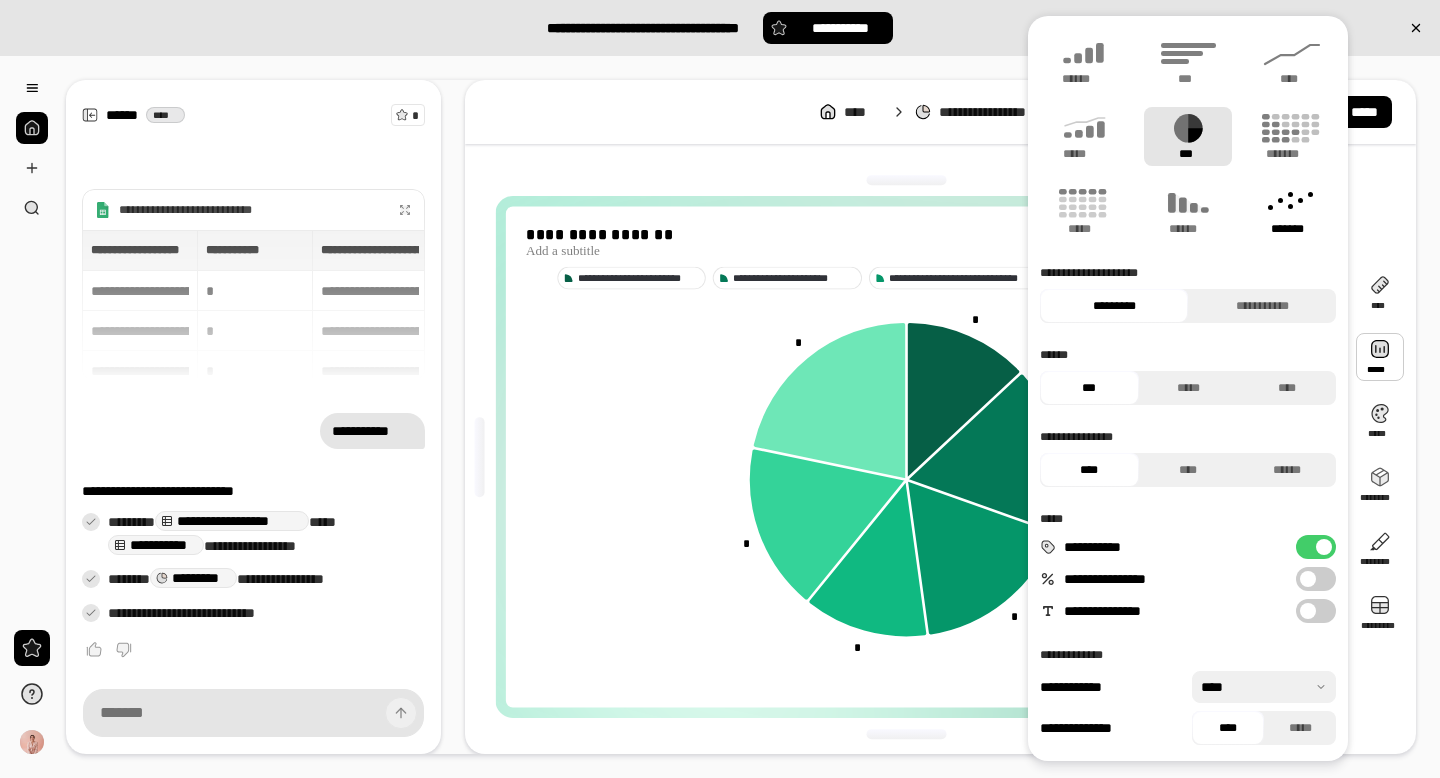 click 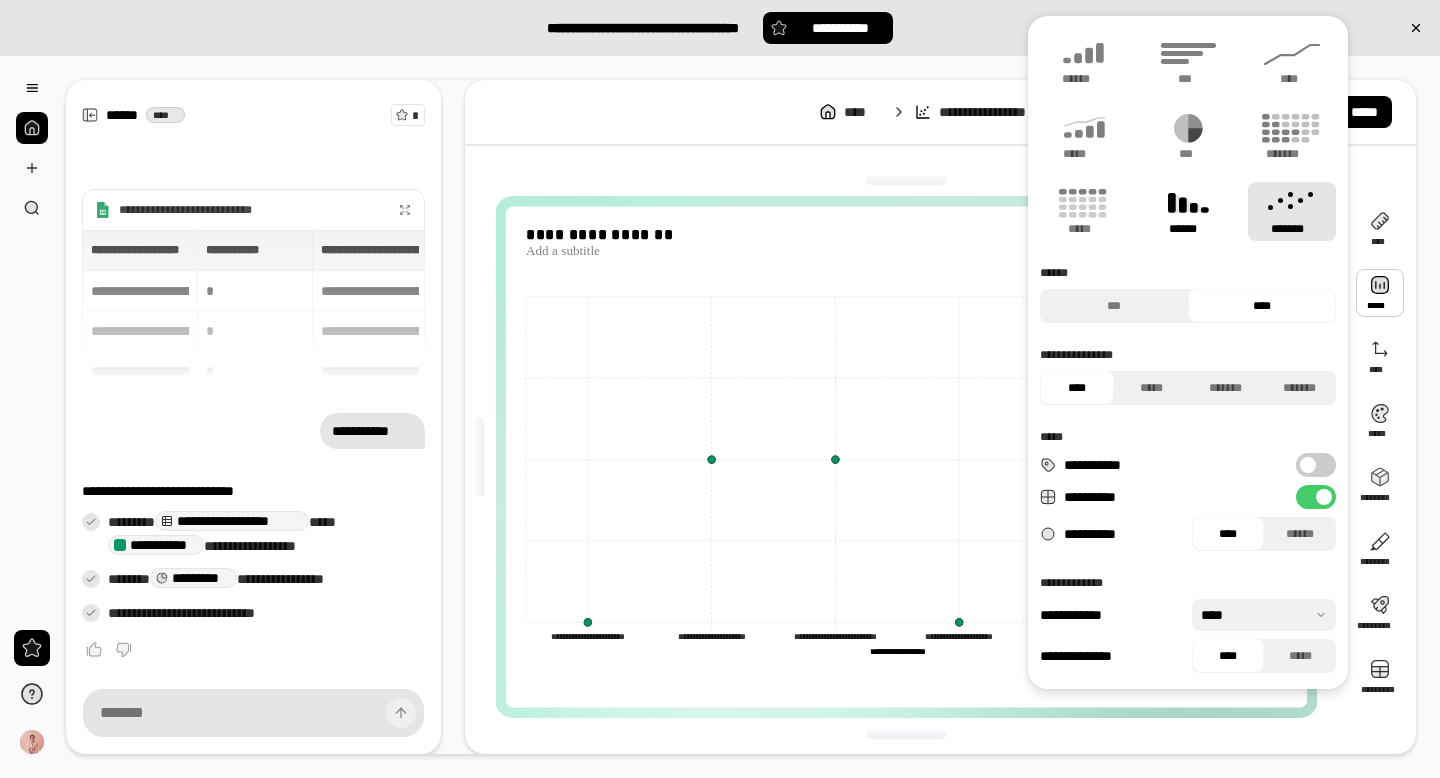 click on "******" at bounding box center [1188, 229] 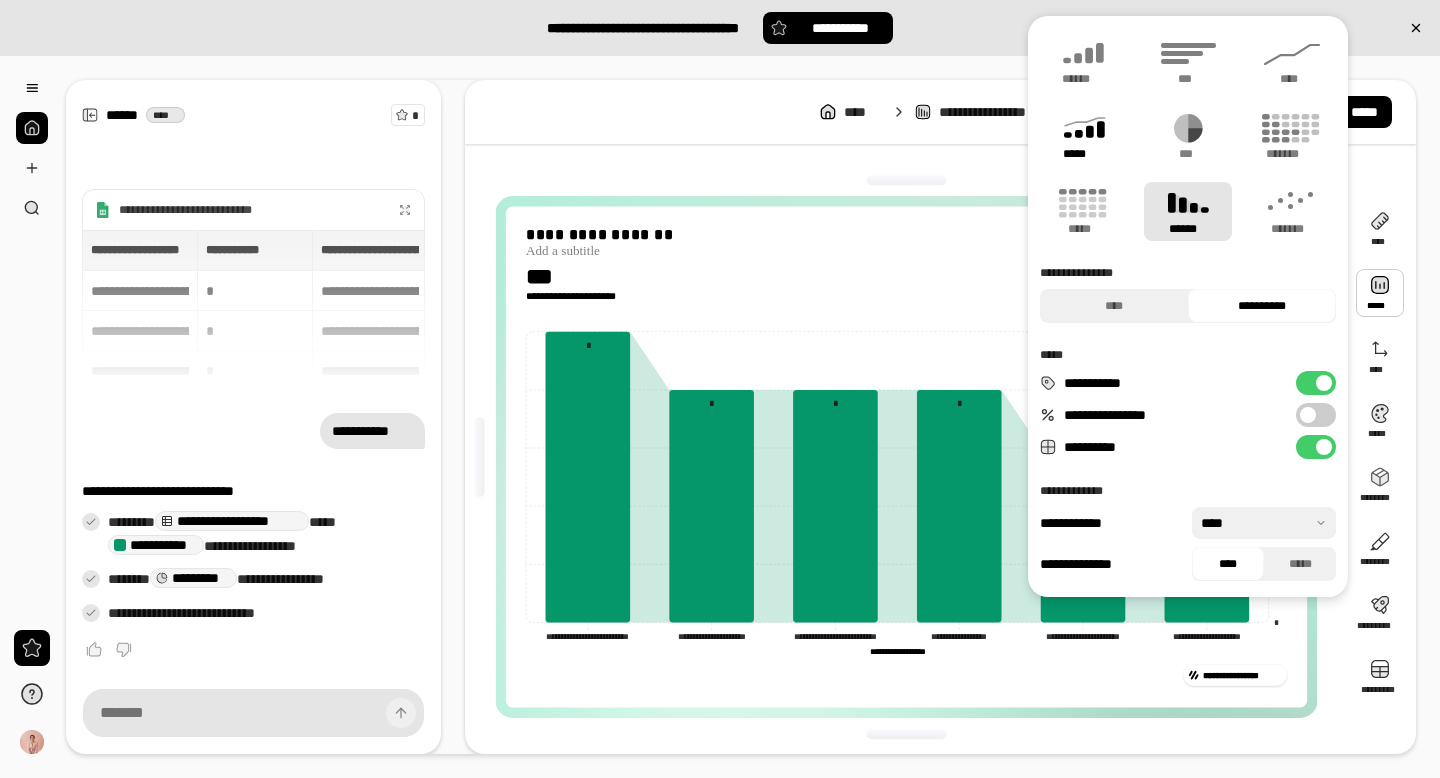 click 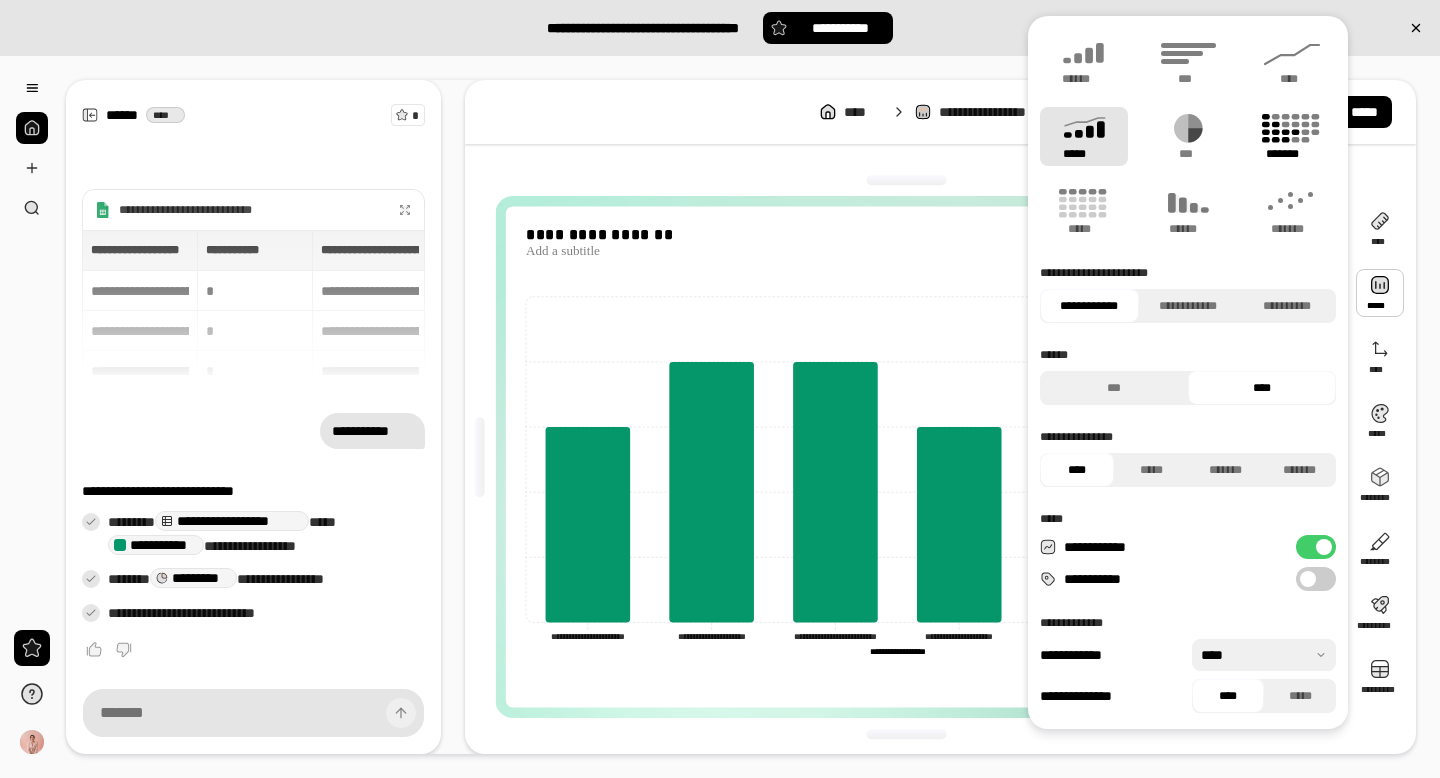 click 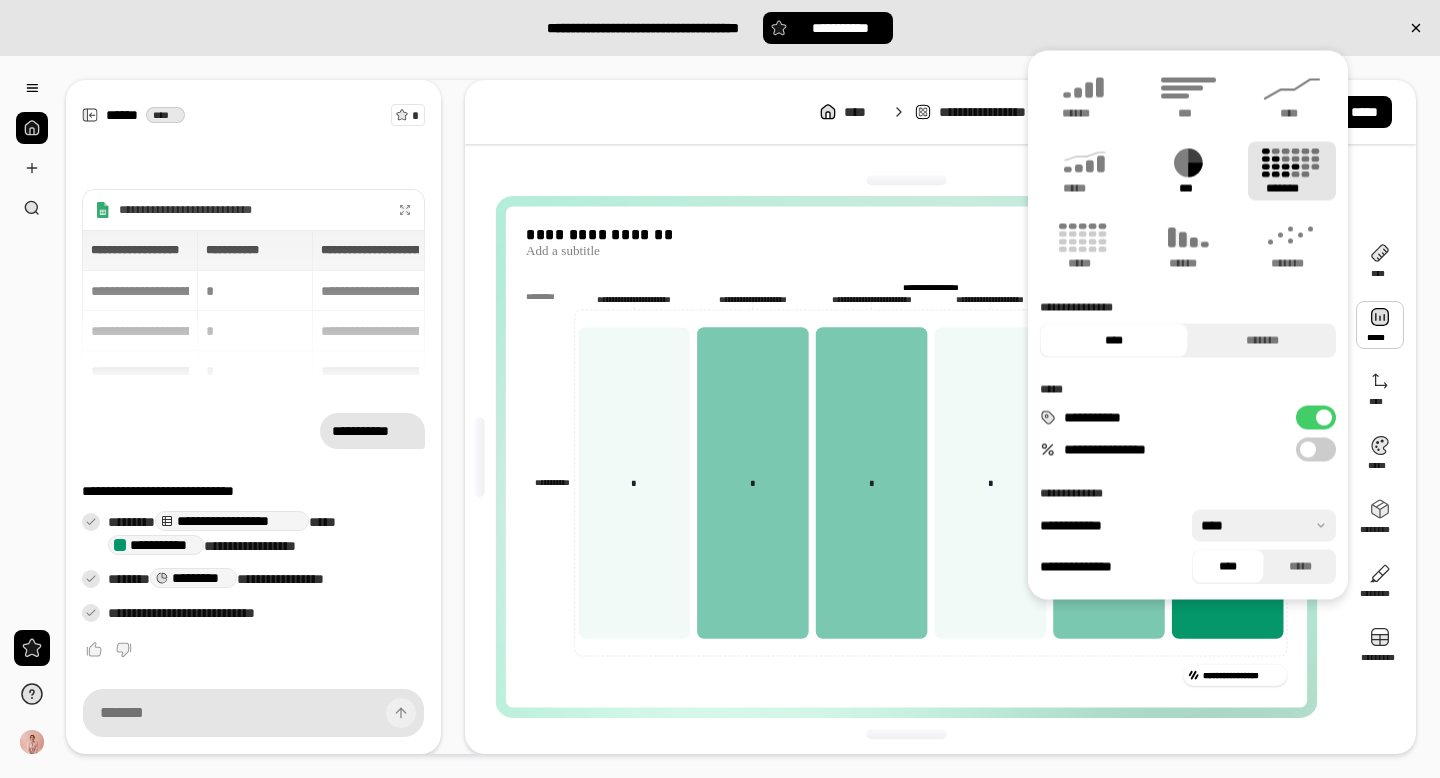 click 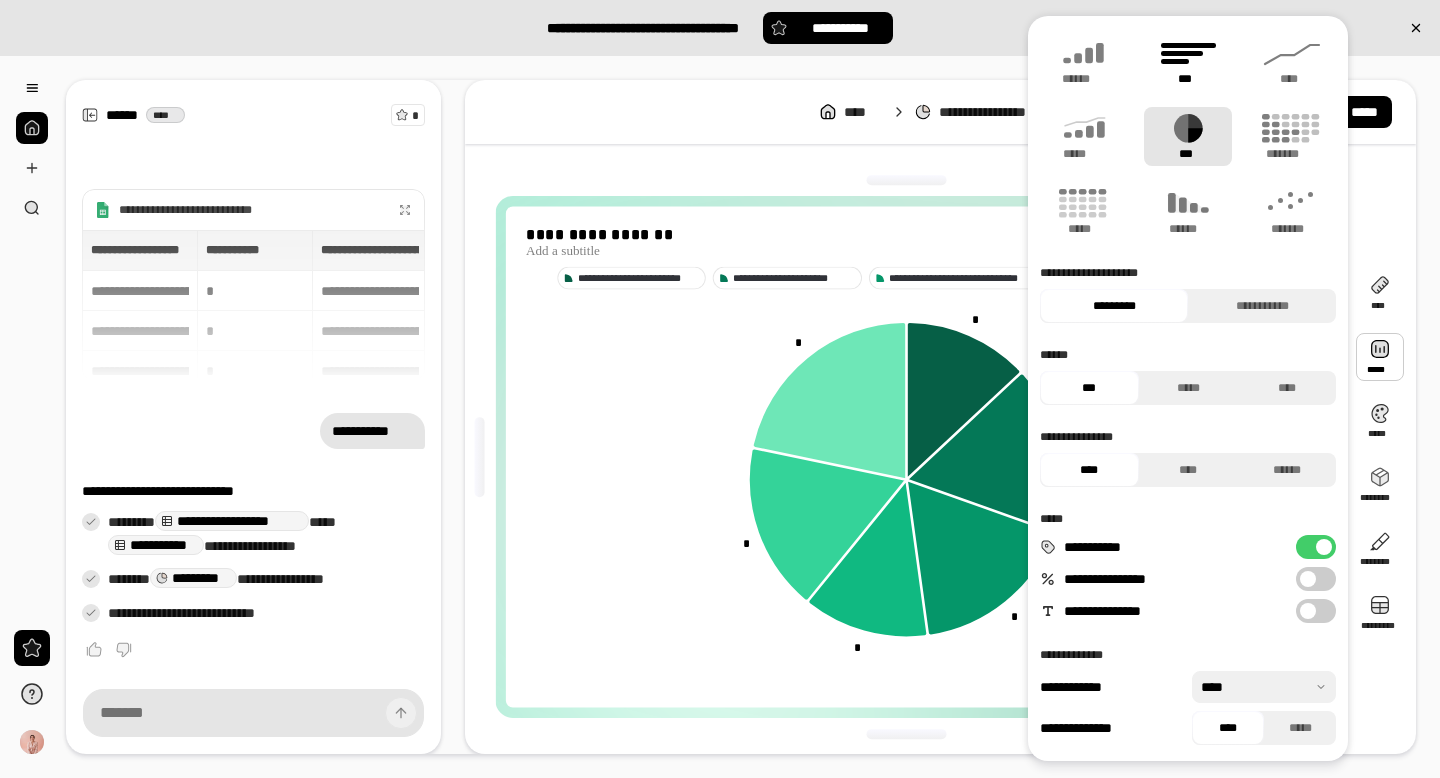 click 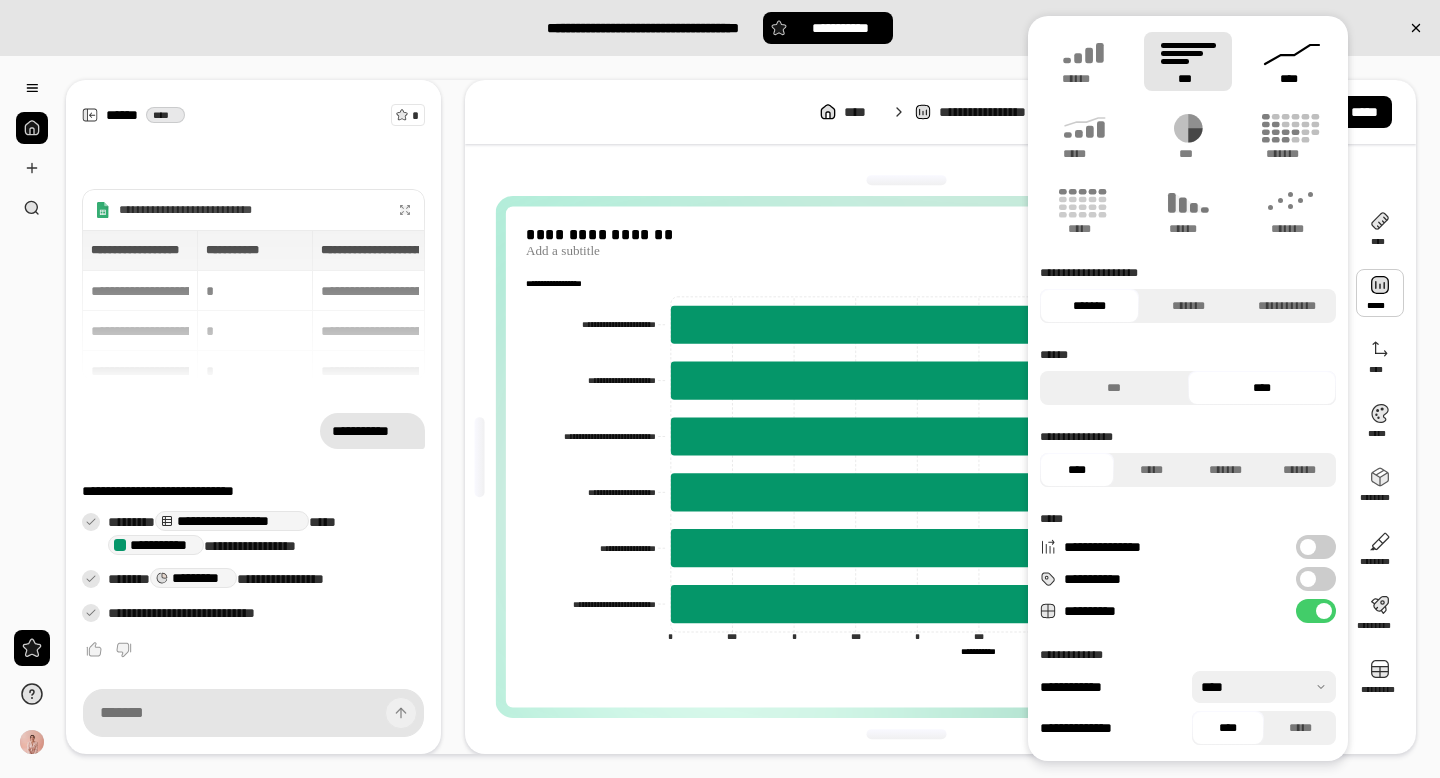 click 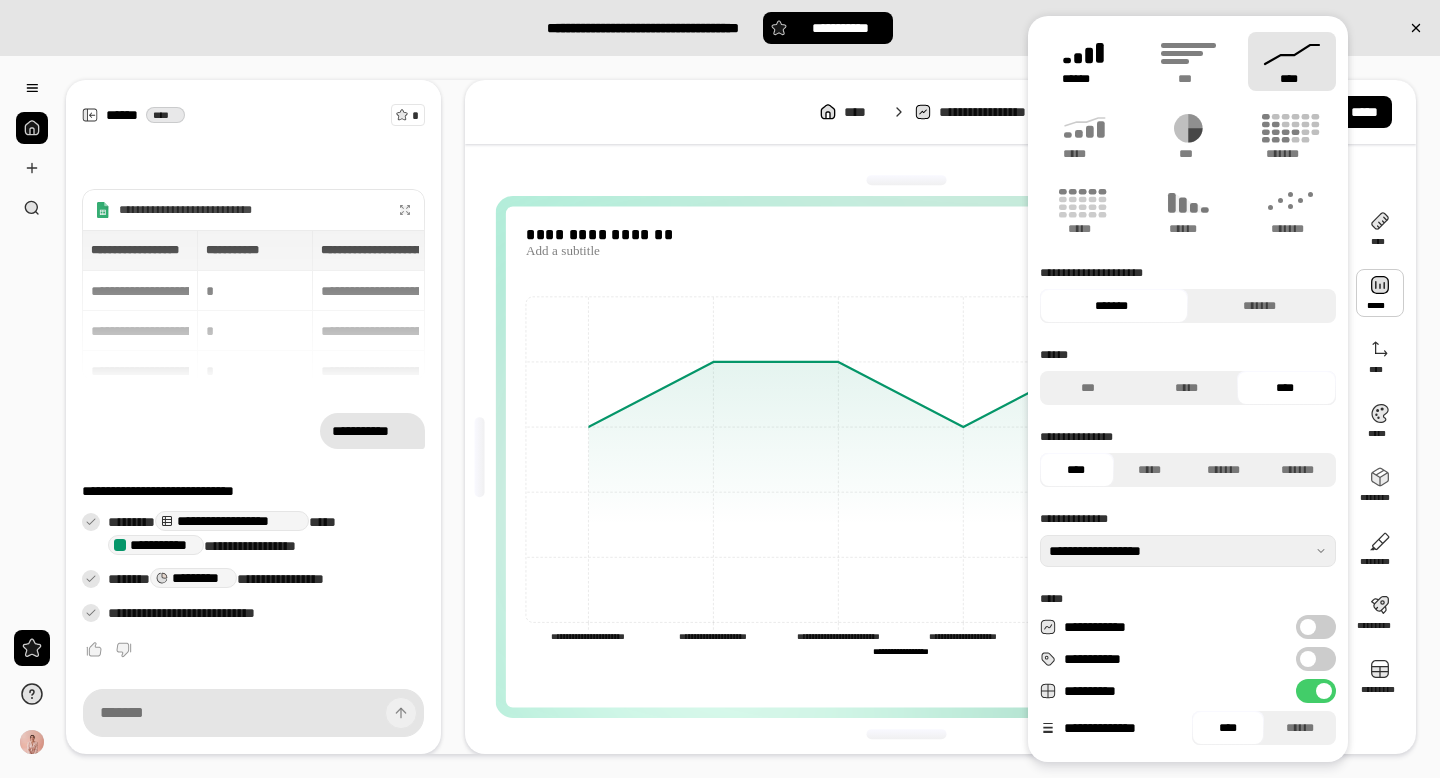 click 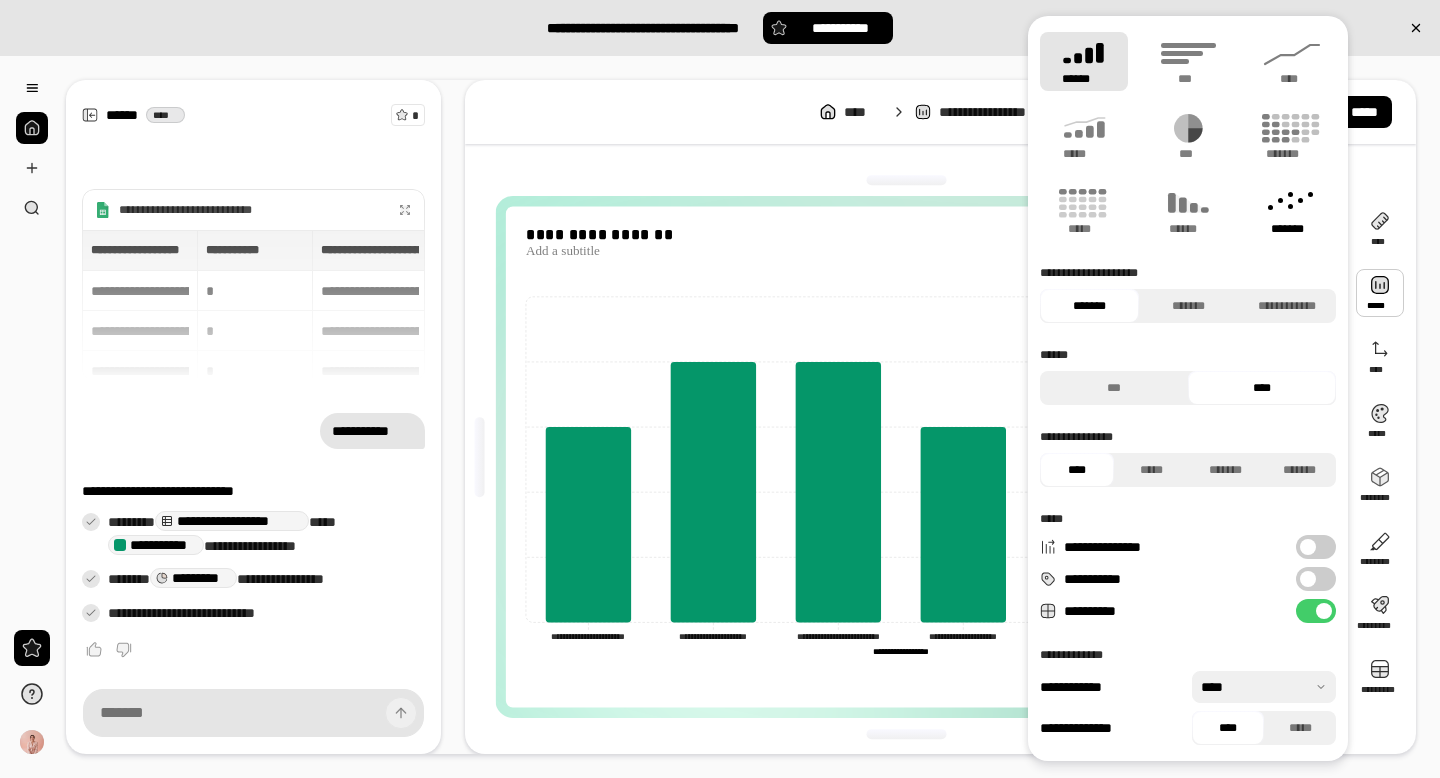 click 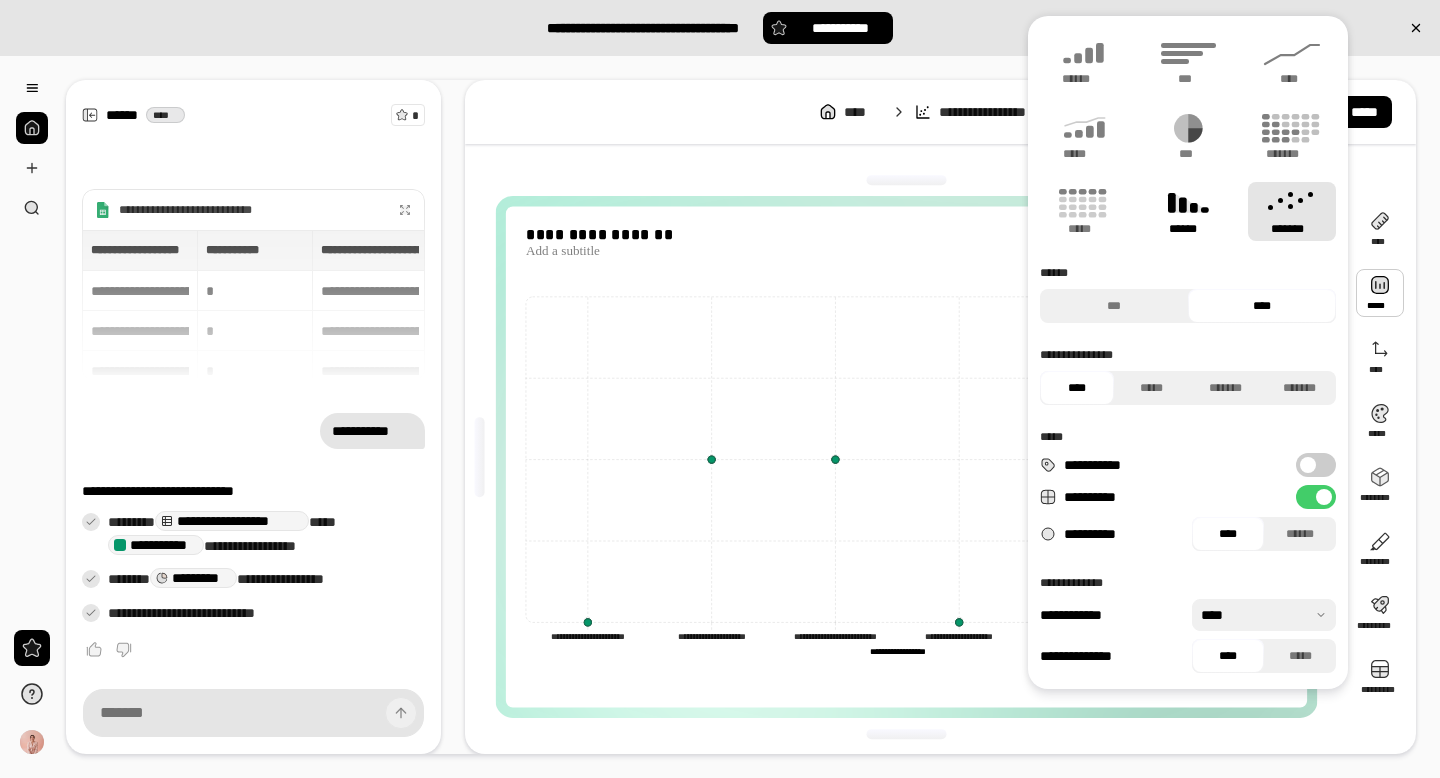 click 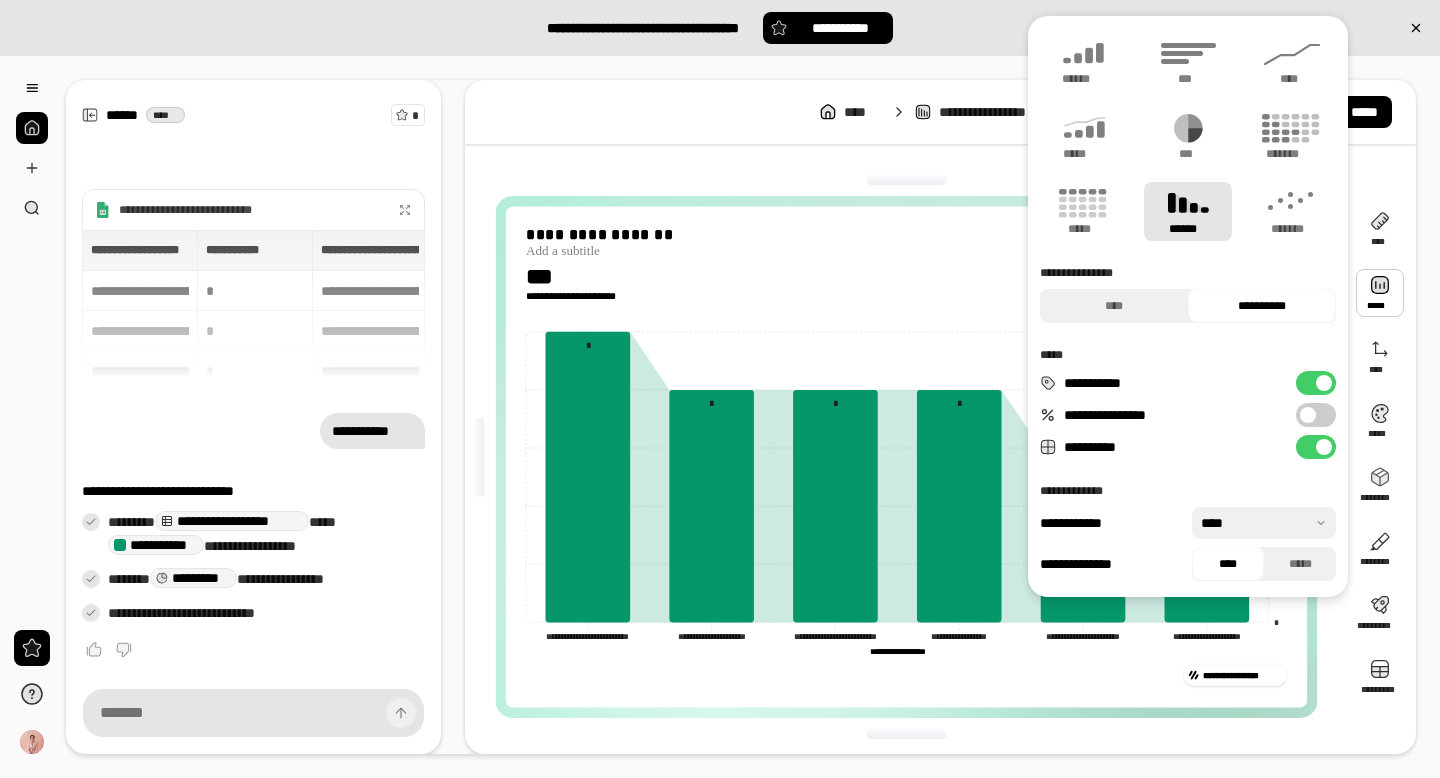 click on "**********" at bounding box center (1316, 415) 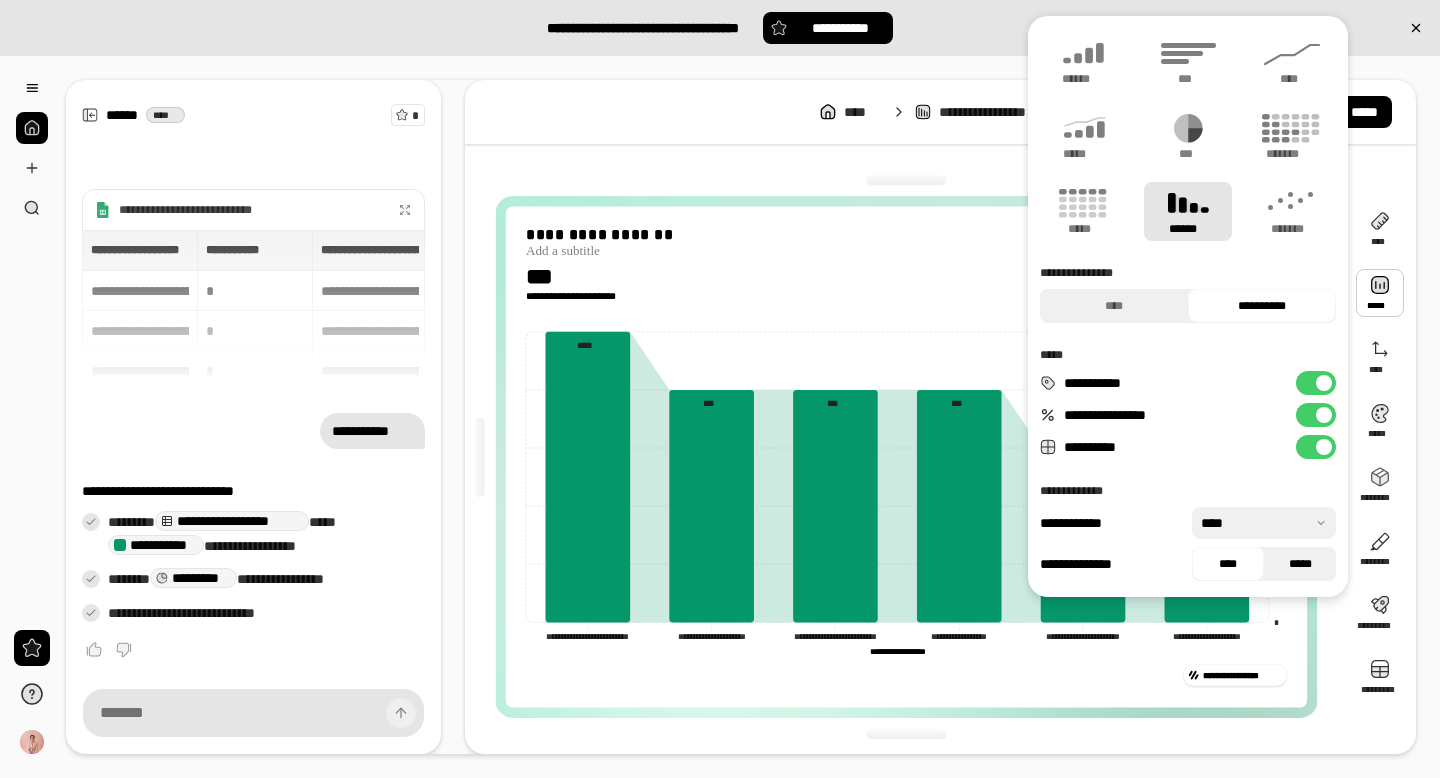click on "*****" at bounding box center (1300, 564) 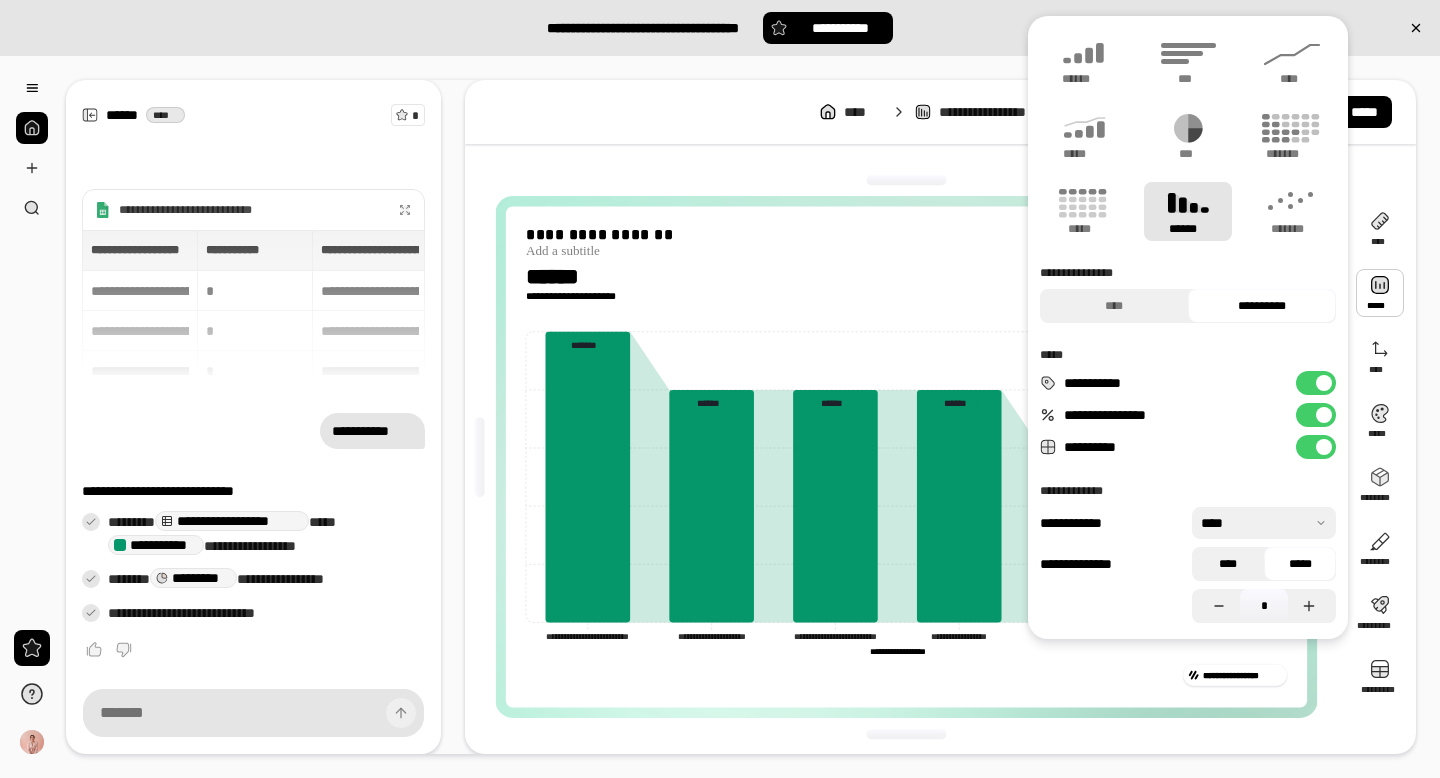 click on "****" at bounding box center [1228, 564] 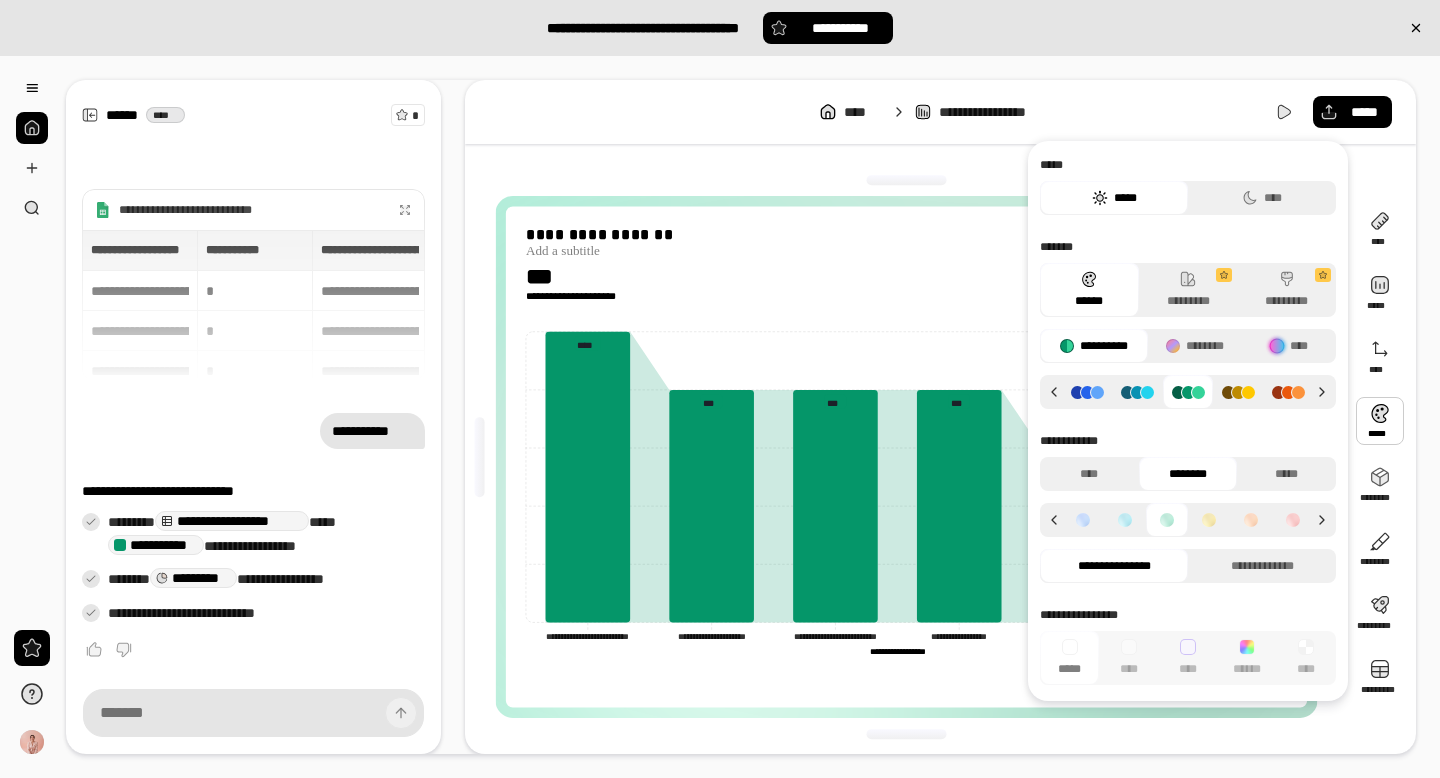 click 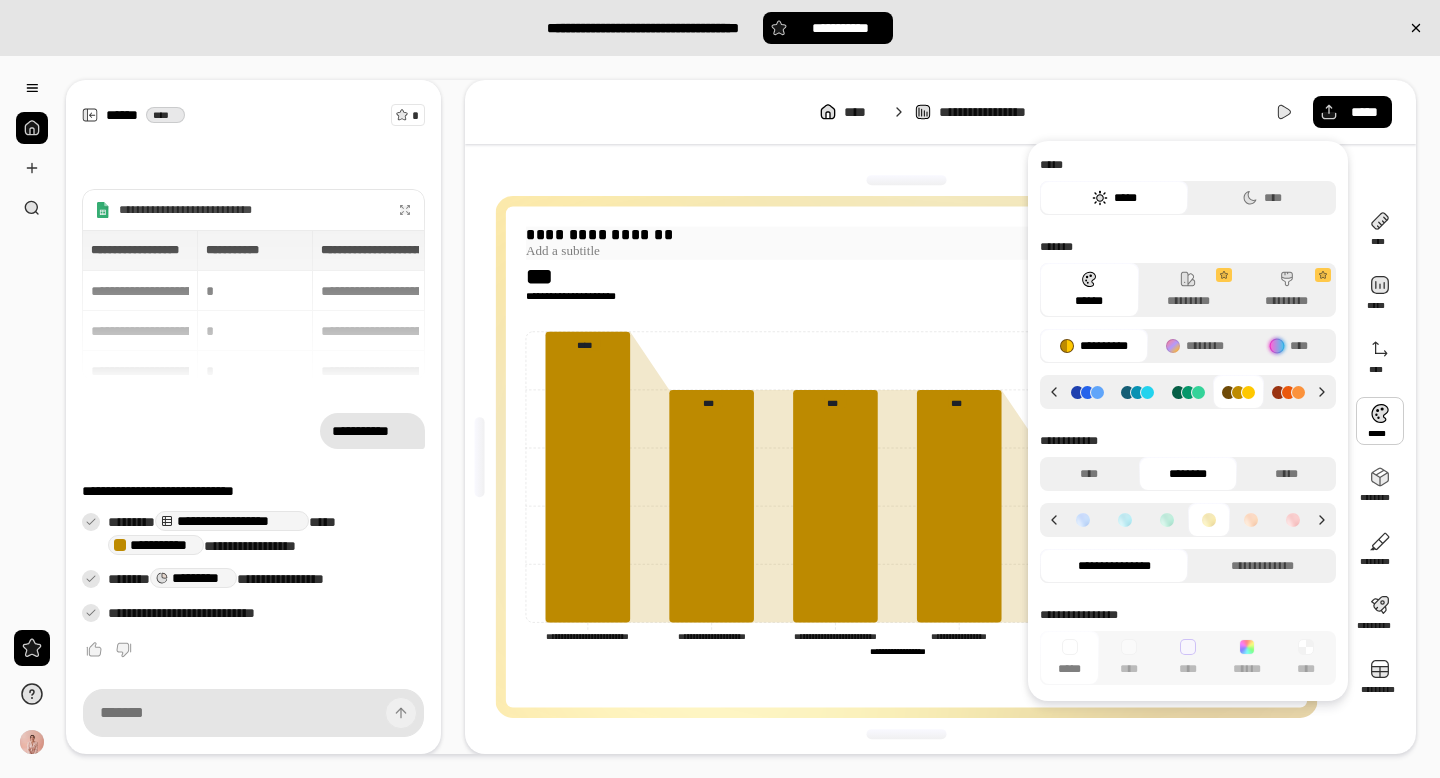 click on "**********" at bounding box center (906, 235) 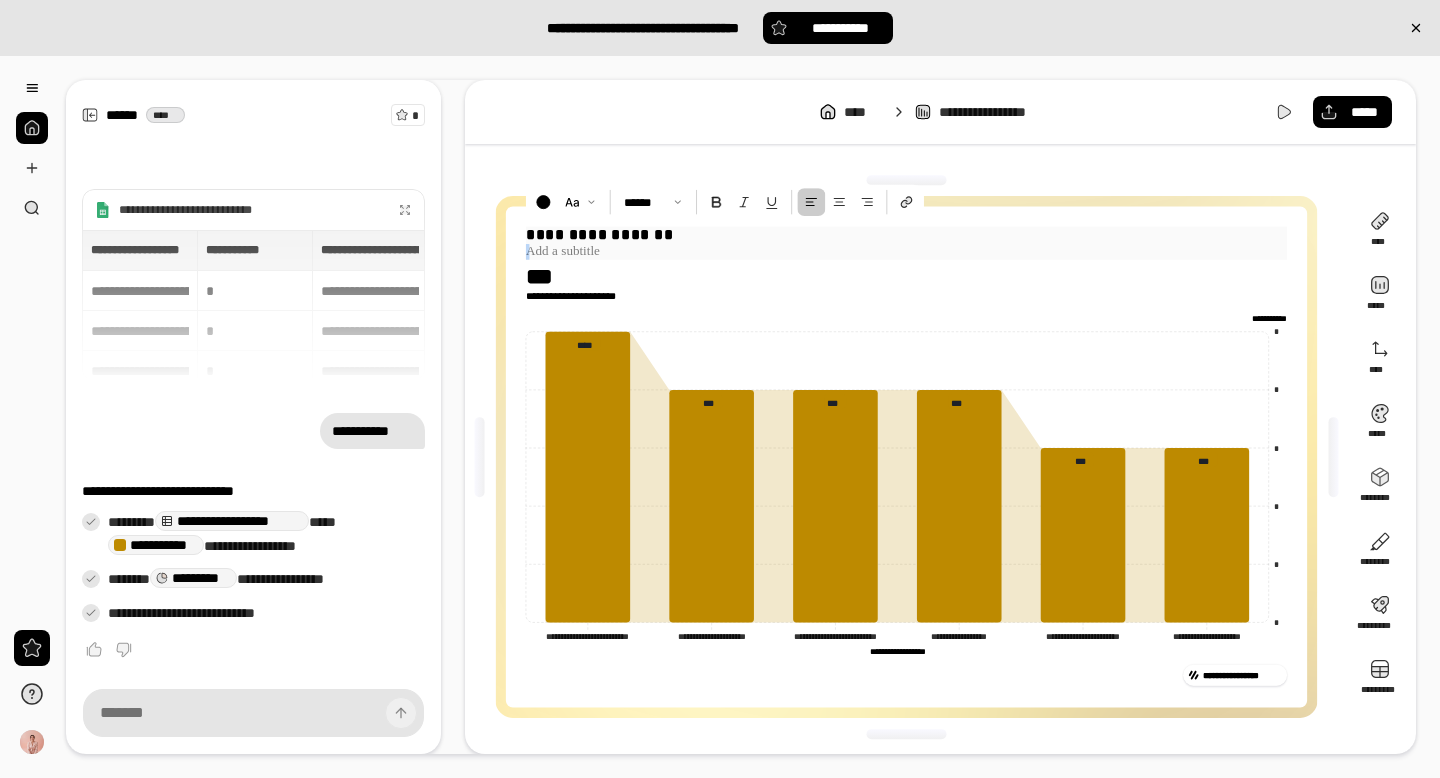 drag, startPoint x: 670, startPoint y: 237, endPoint x: 484, endPoint y: 233, distance: 186.043 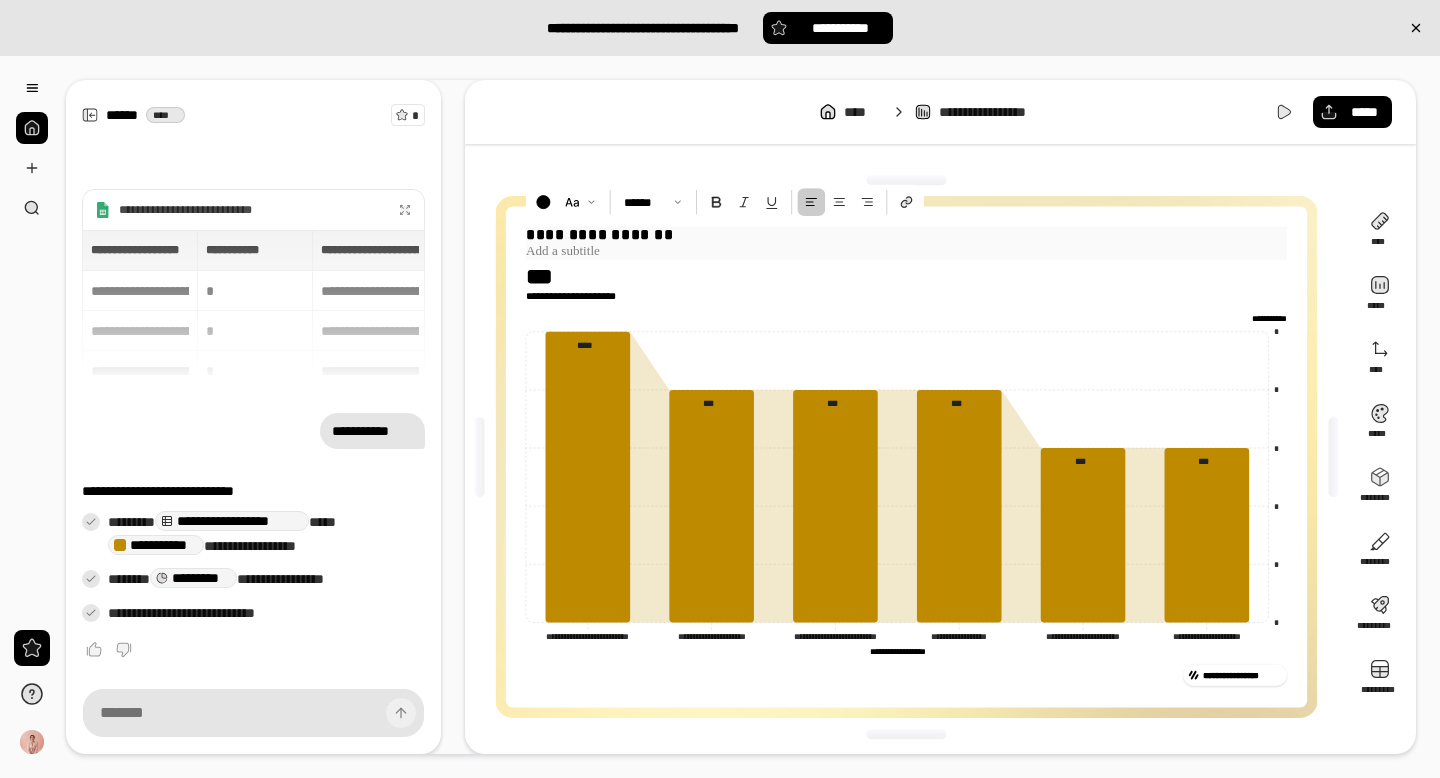 click on "**********" at bounding box center [906, 235] 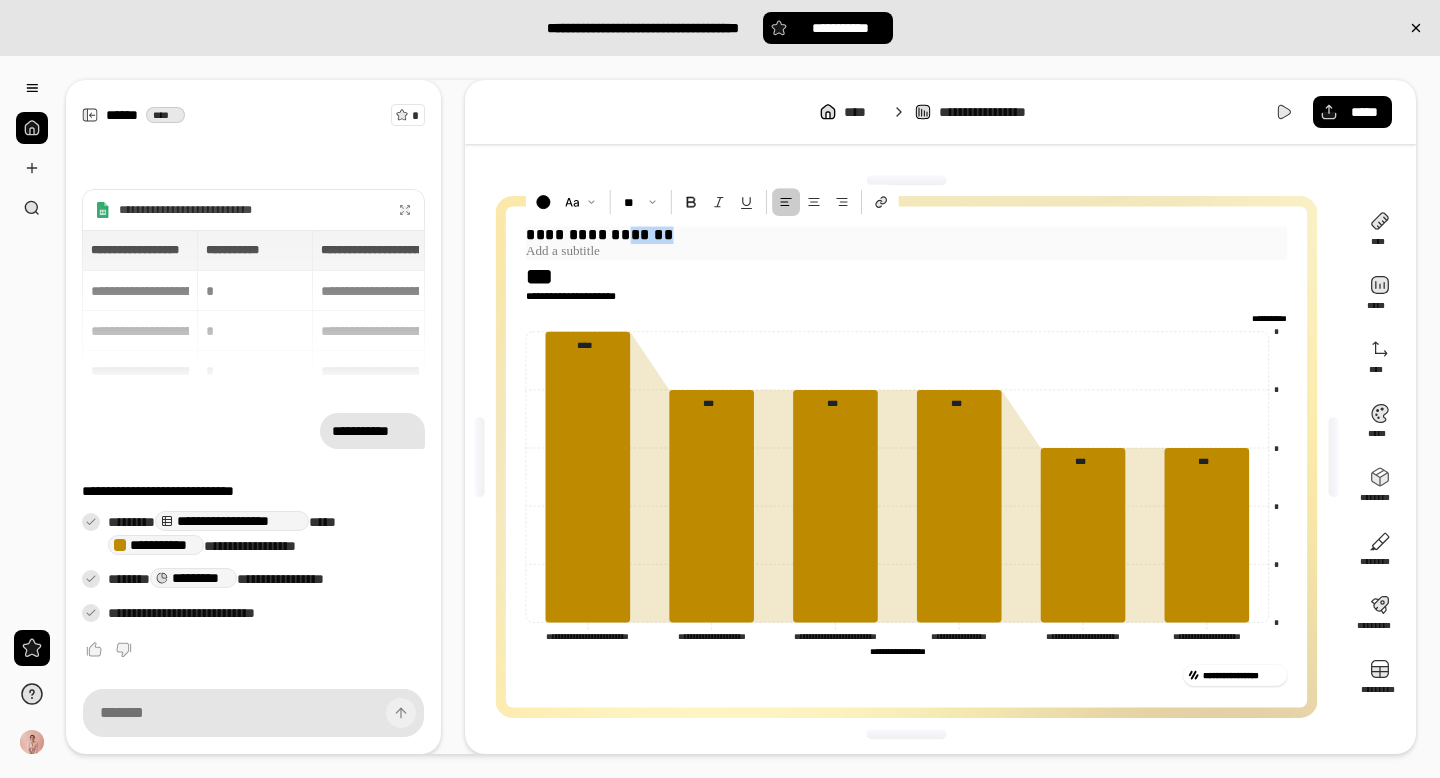 click on "**********" at bounding box center [906, 235] 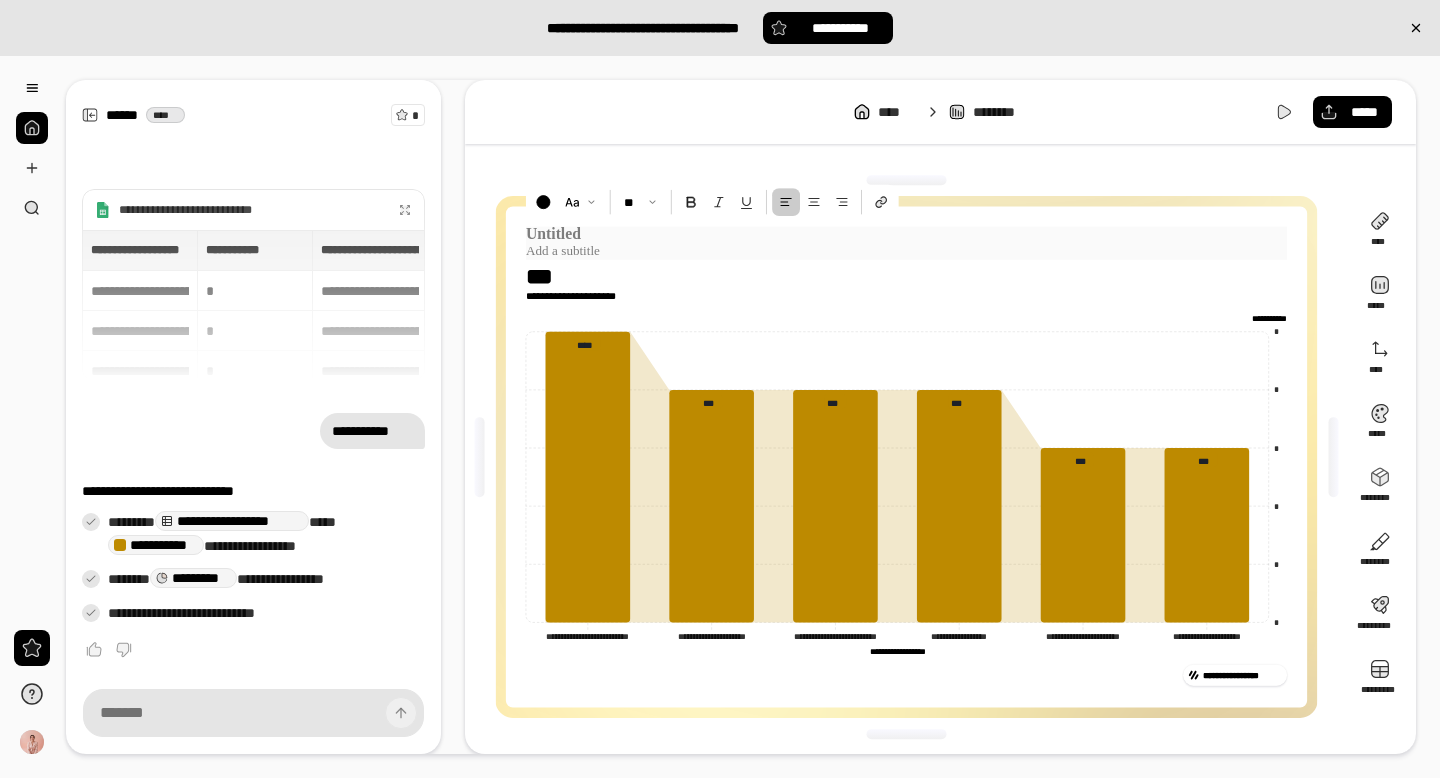 paste 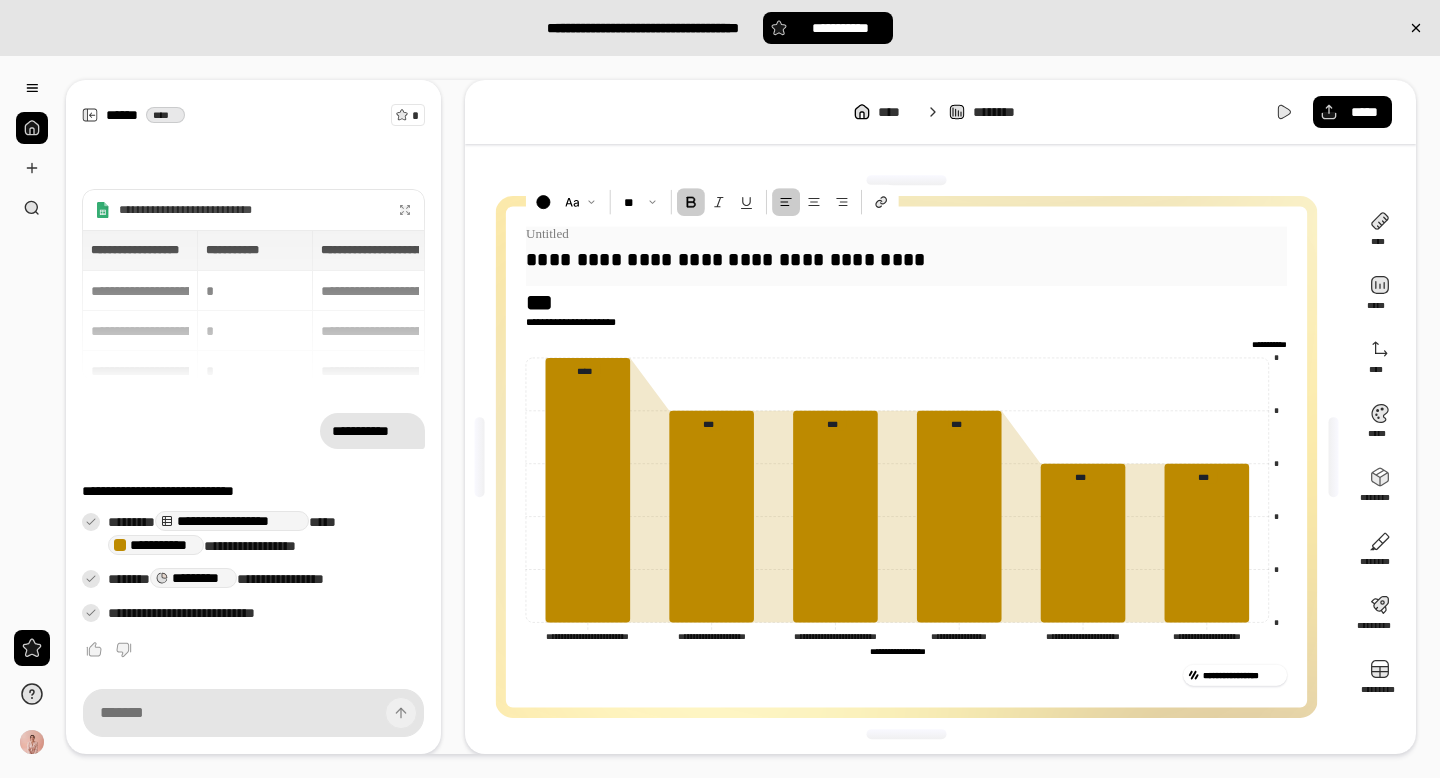 type 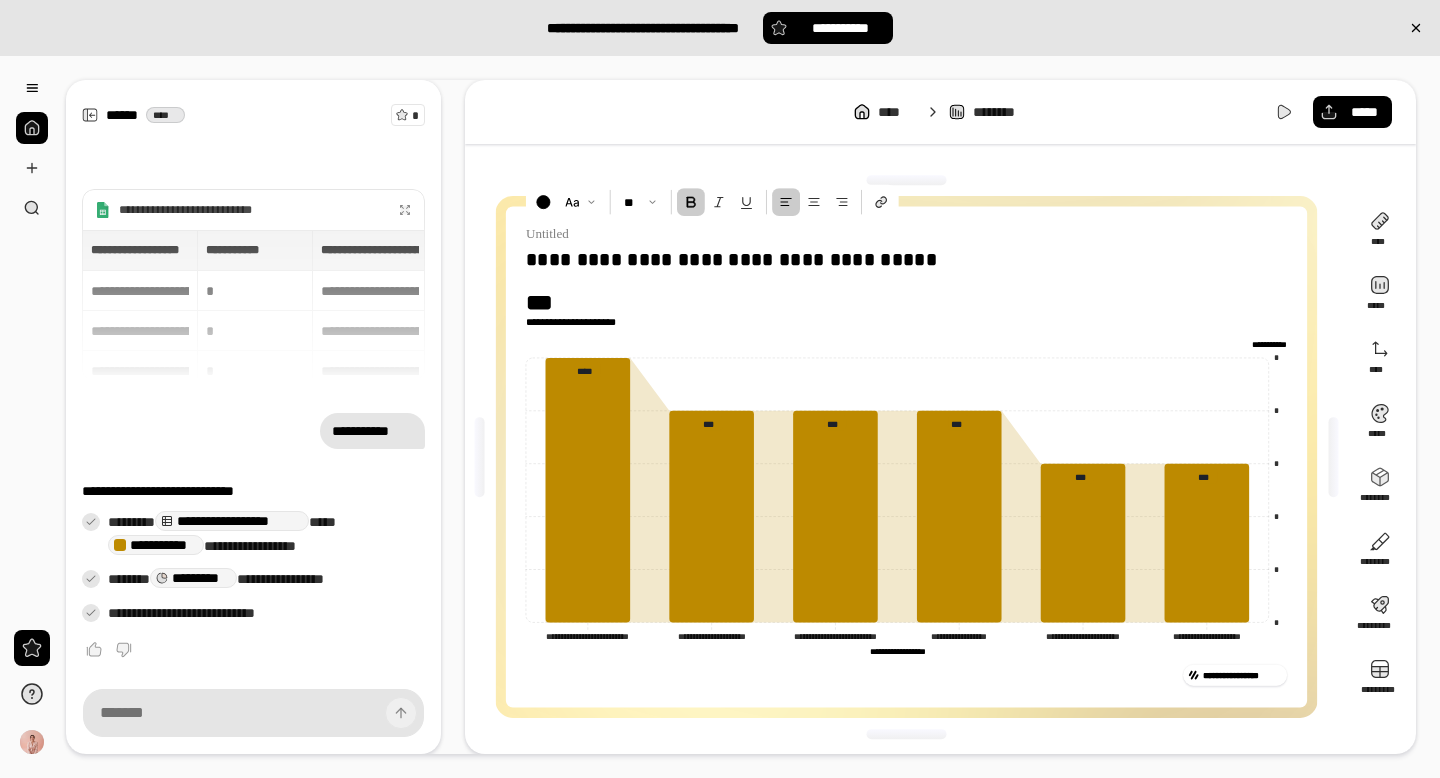 click on "**********" at bounding box center [906, 277] 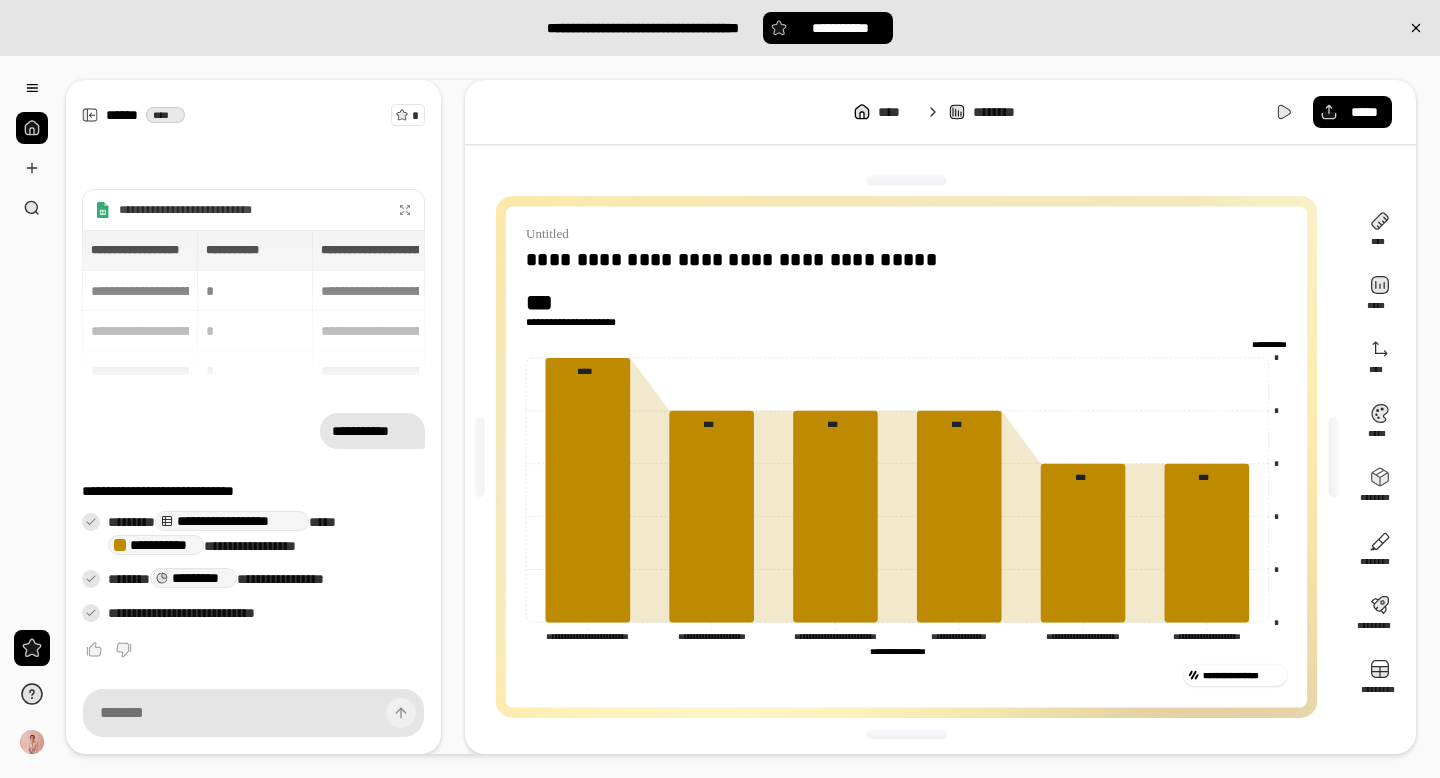 click on "**********" at bounding box center (906, 277) 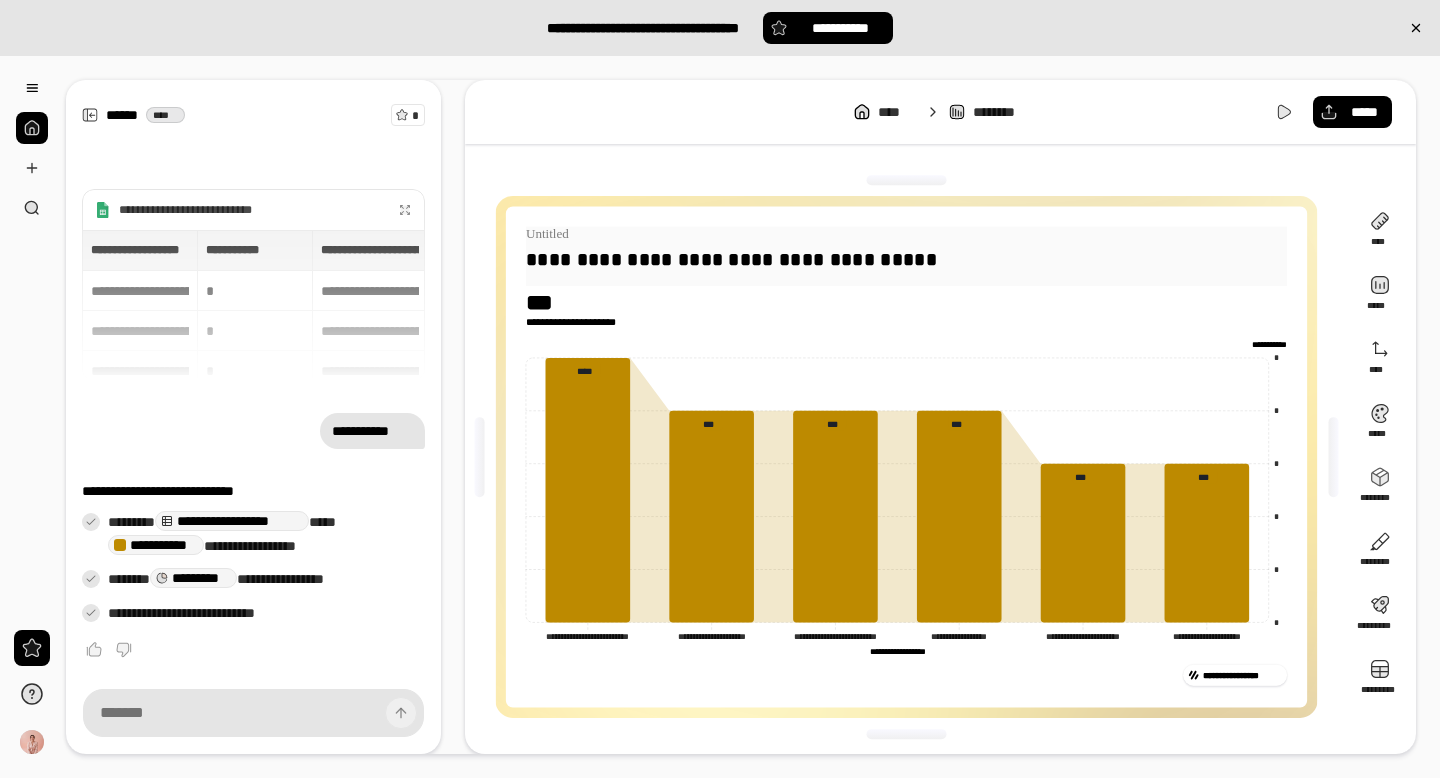 click at bounding box center (906, 235) 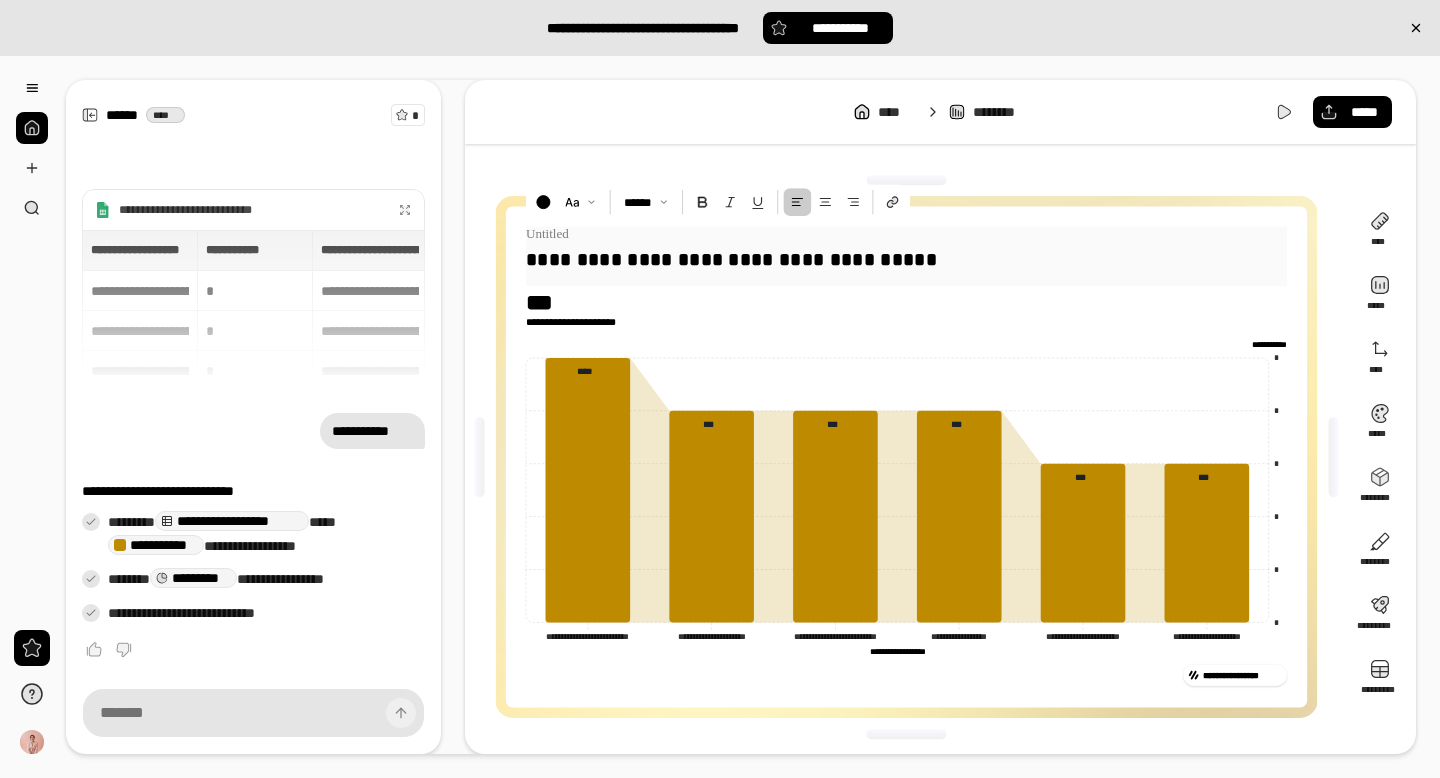 click at bounding box center [906, 235] 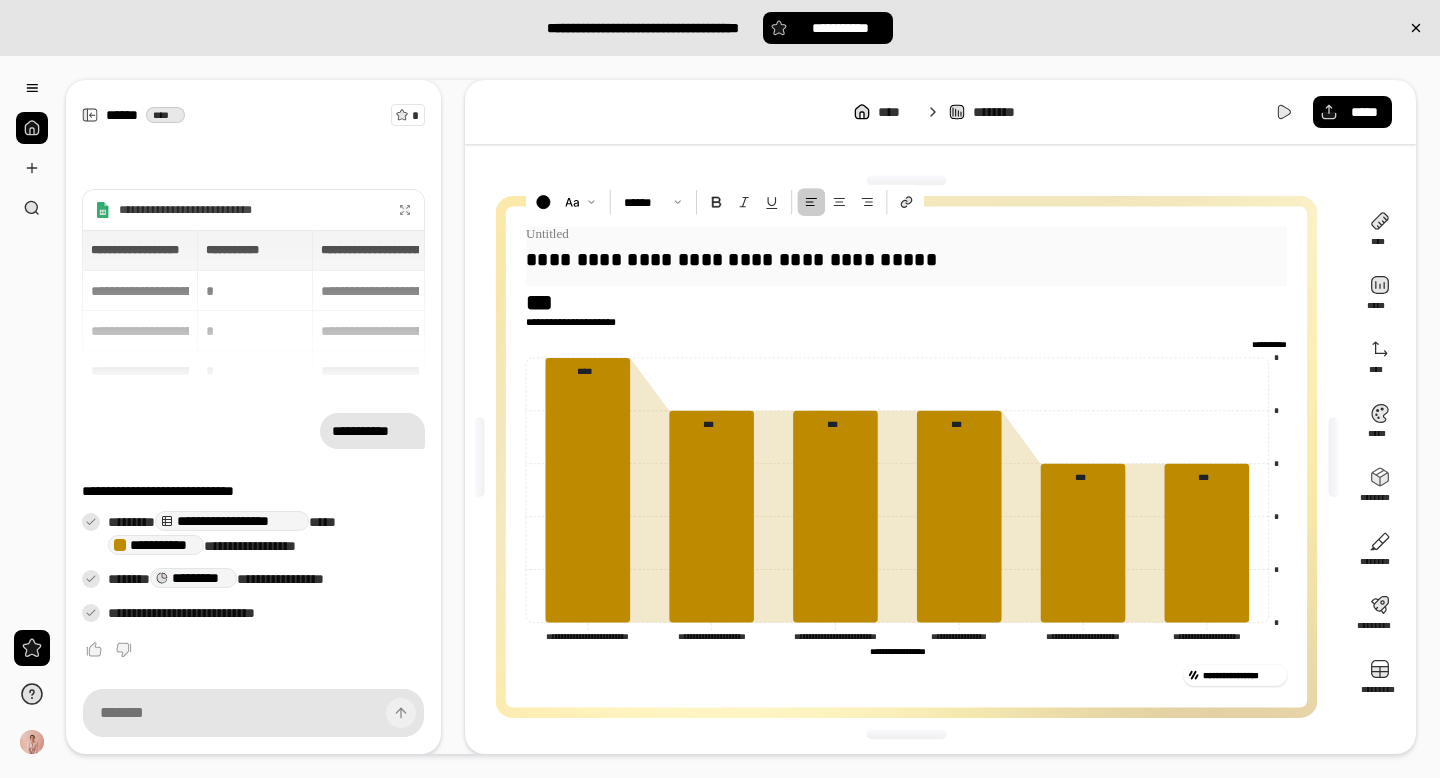 click at bounding box center [906, 235] 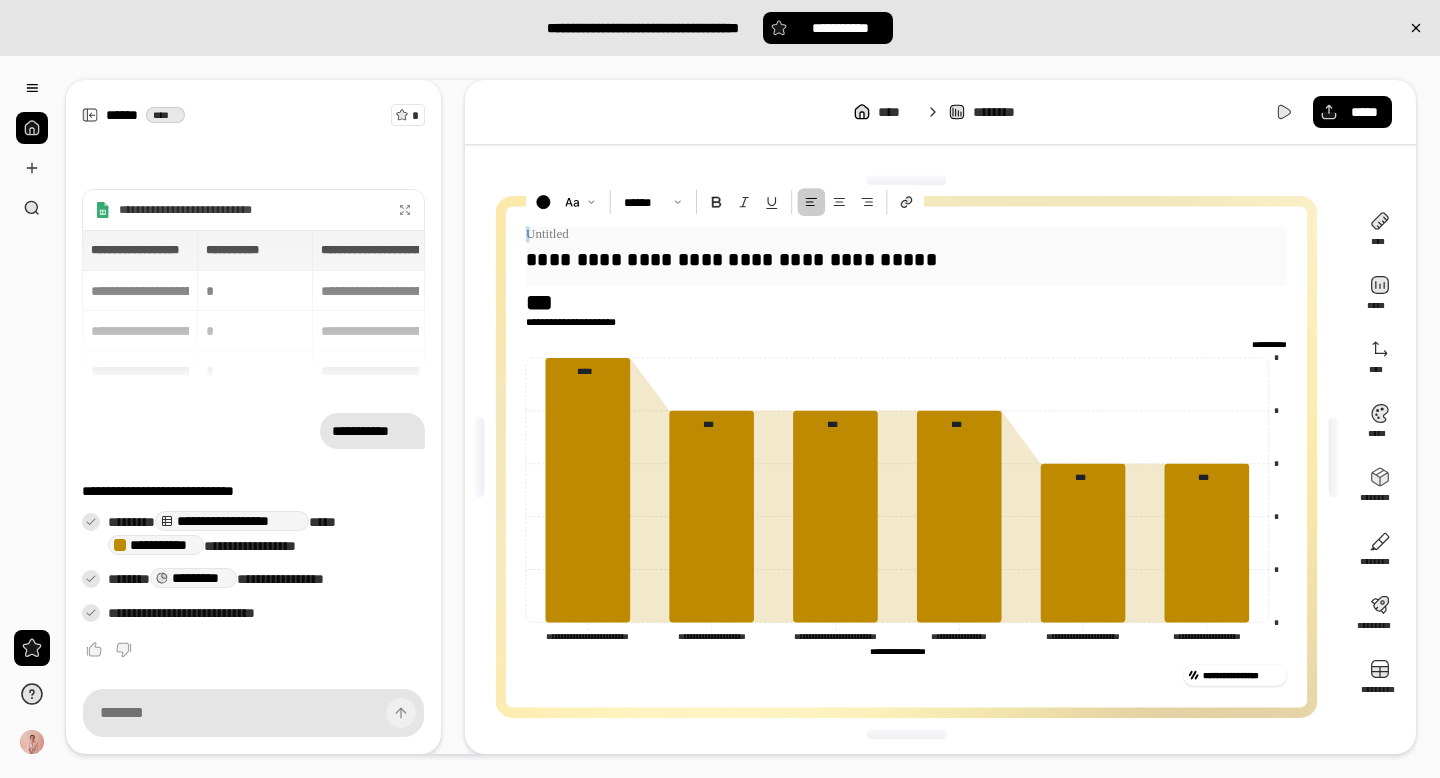 click at bounding box center [906, 235] 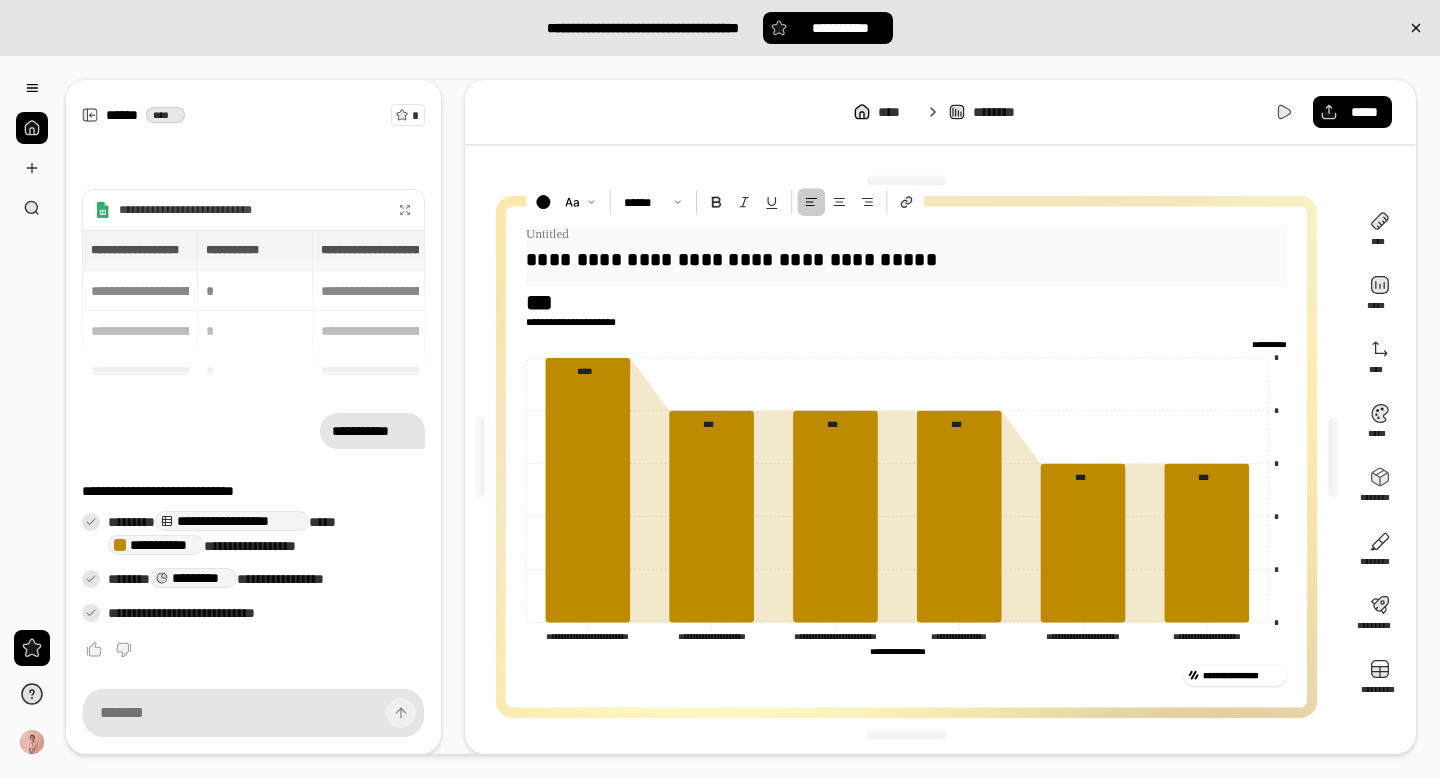 click at bounding box center (906, 235) 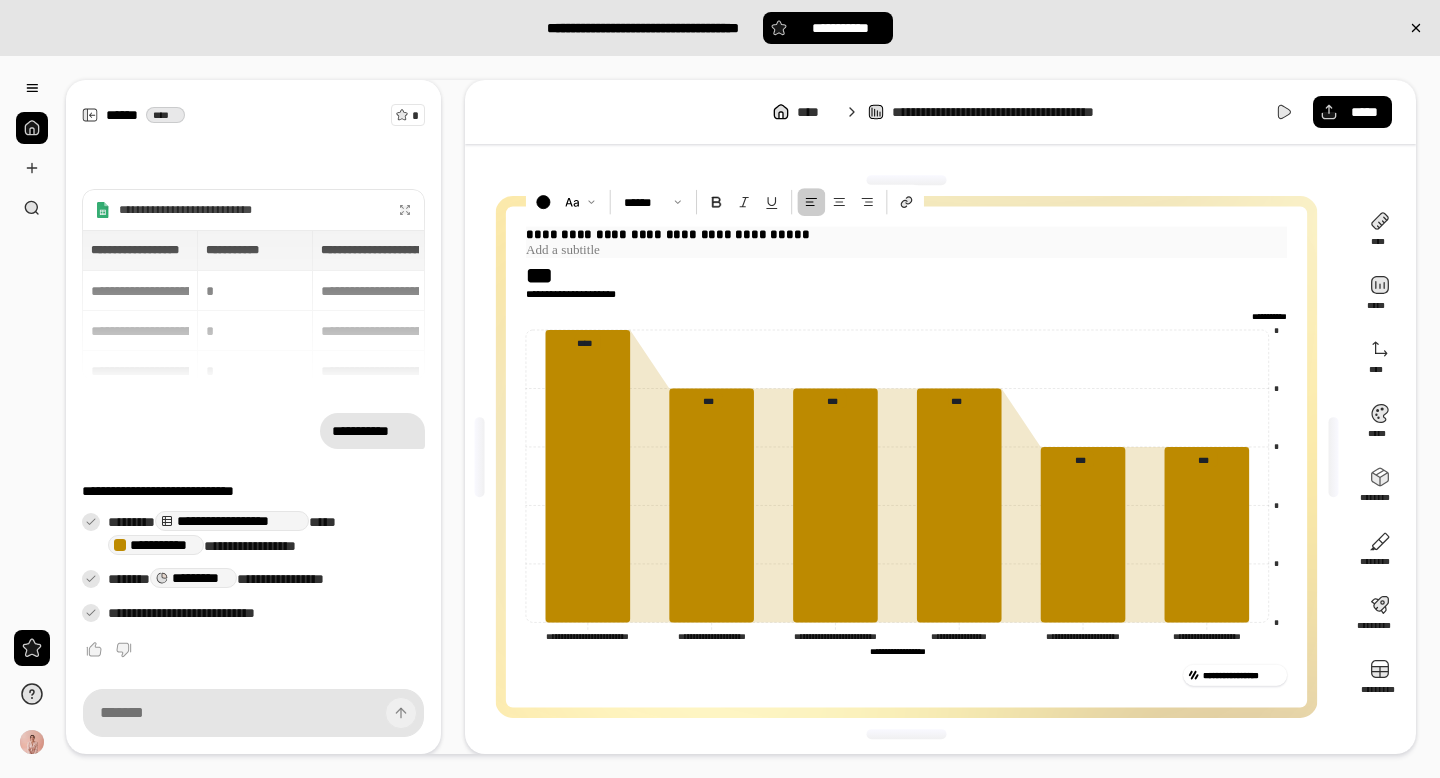click at bounding box center [906, 250] 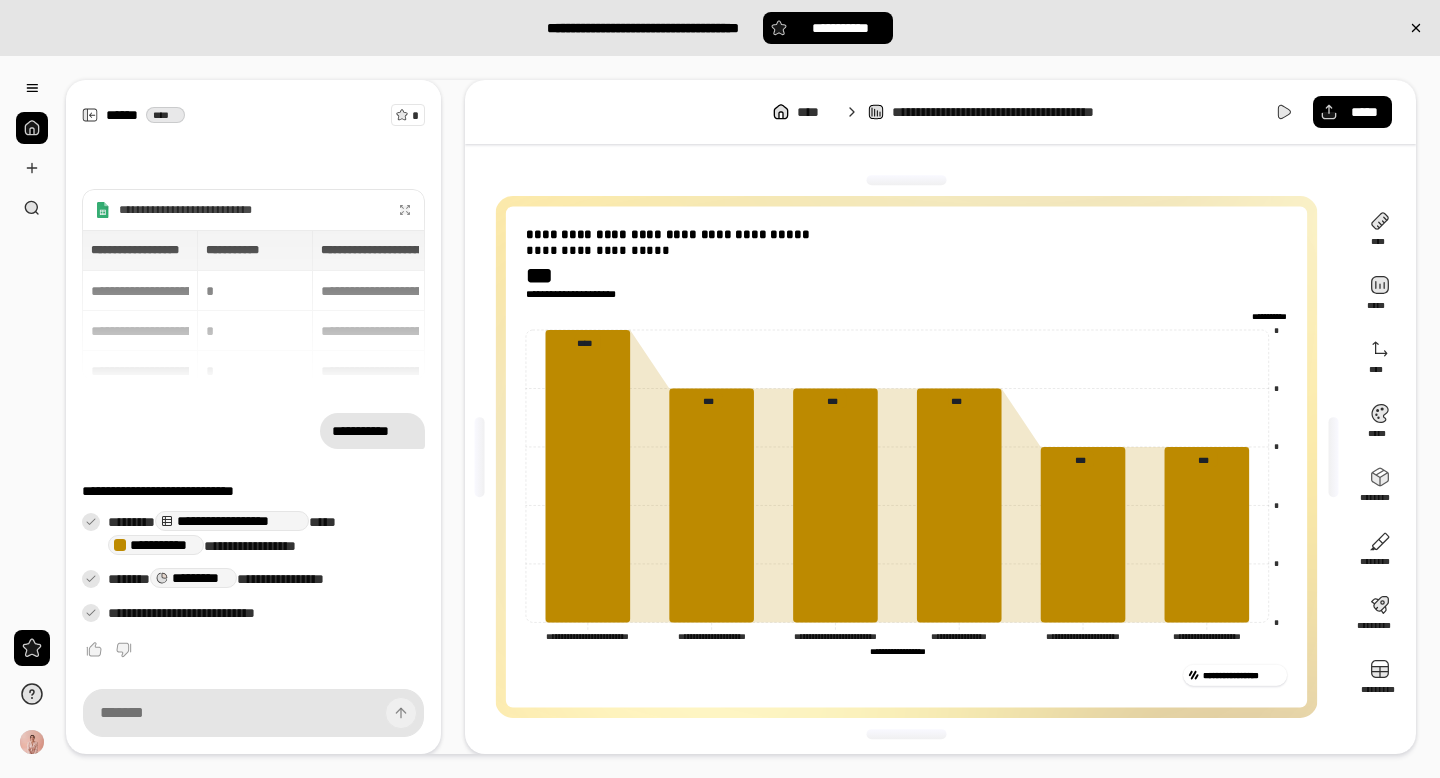 click on "**********" at bounding box center [940, 417] 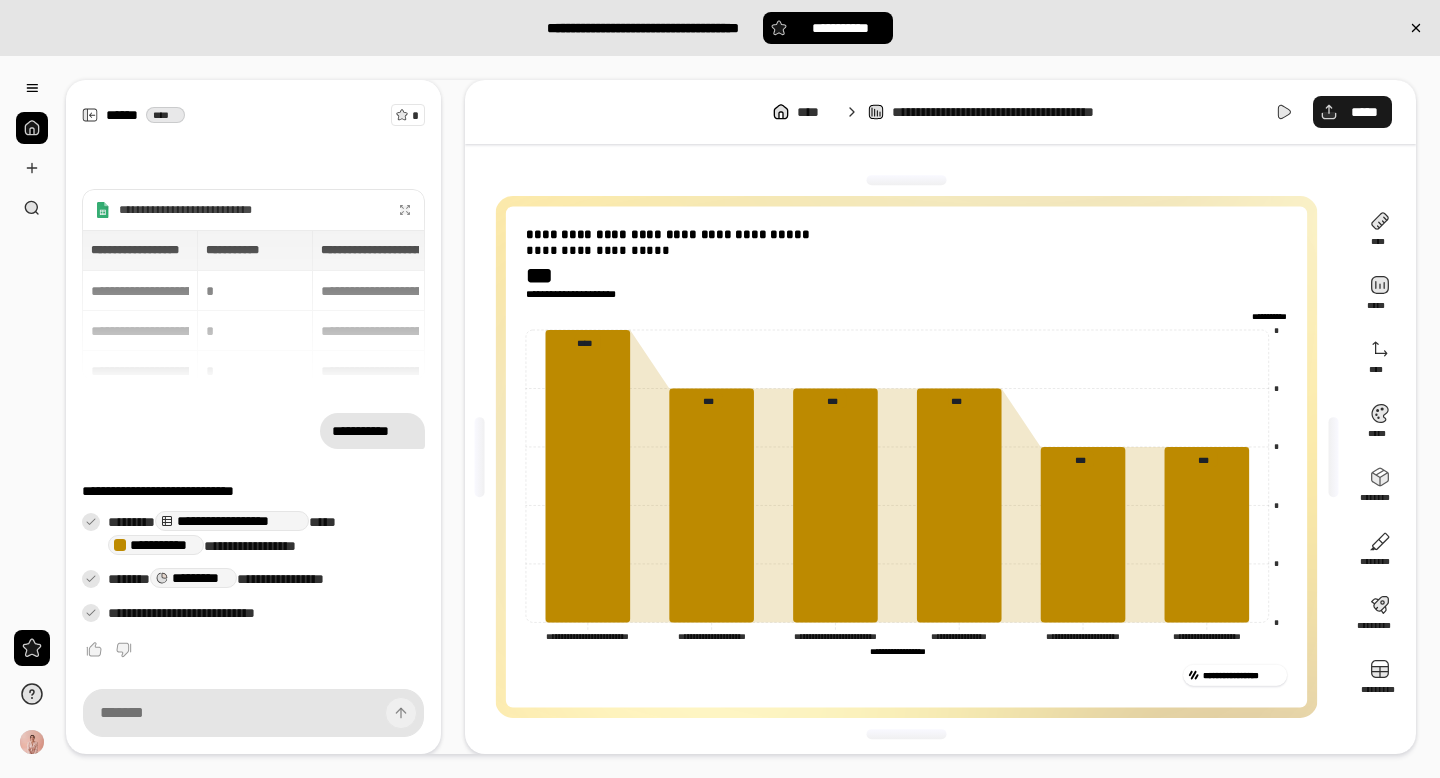 click on "*****" at bounding box center (1364, 112) 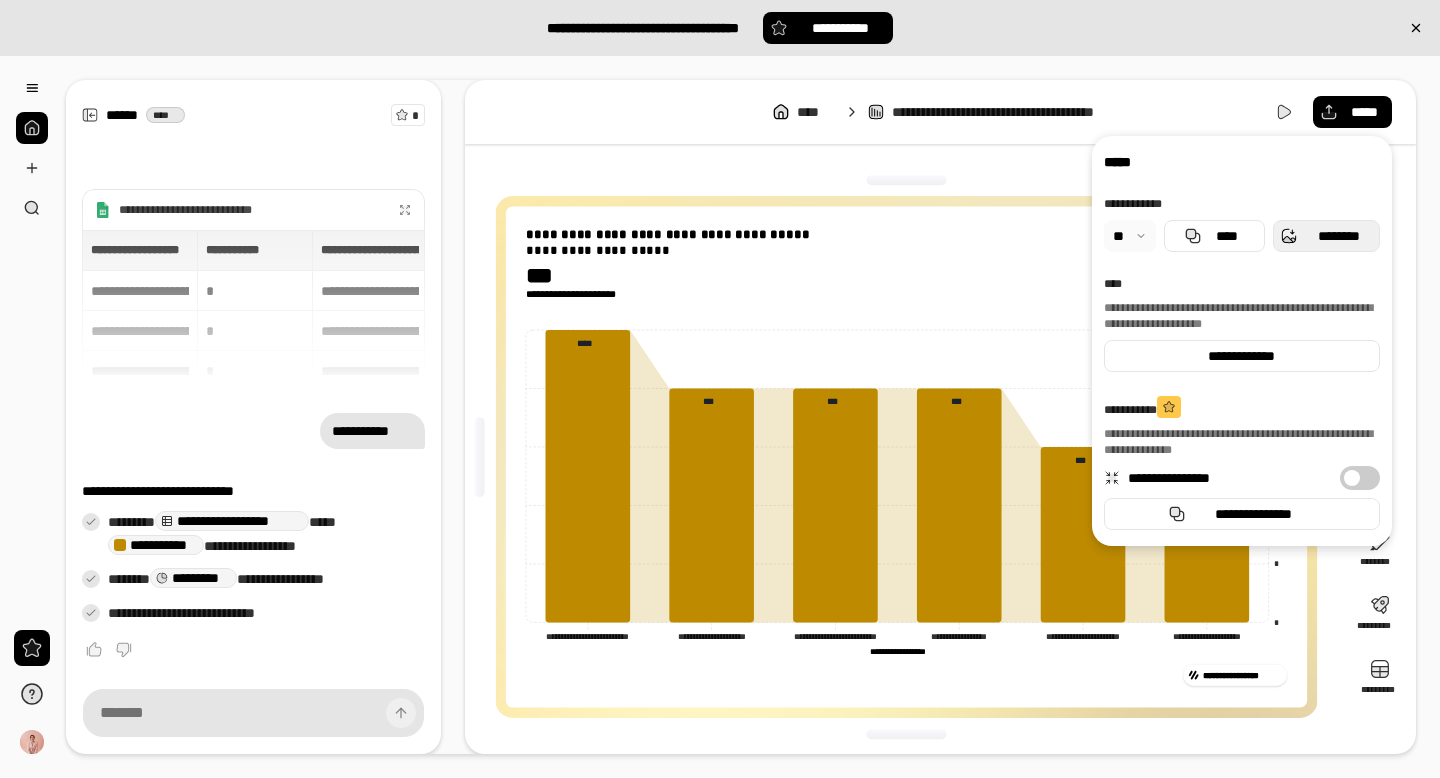 click on "********" at bounding box center [1338, 236] 